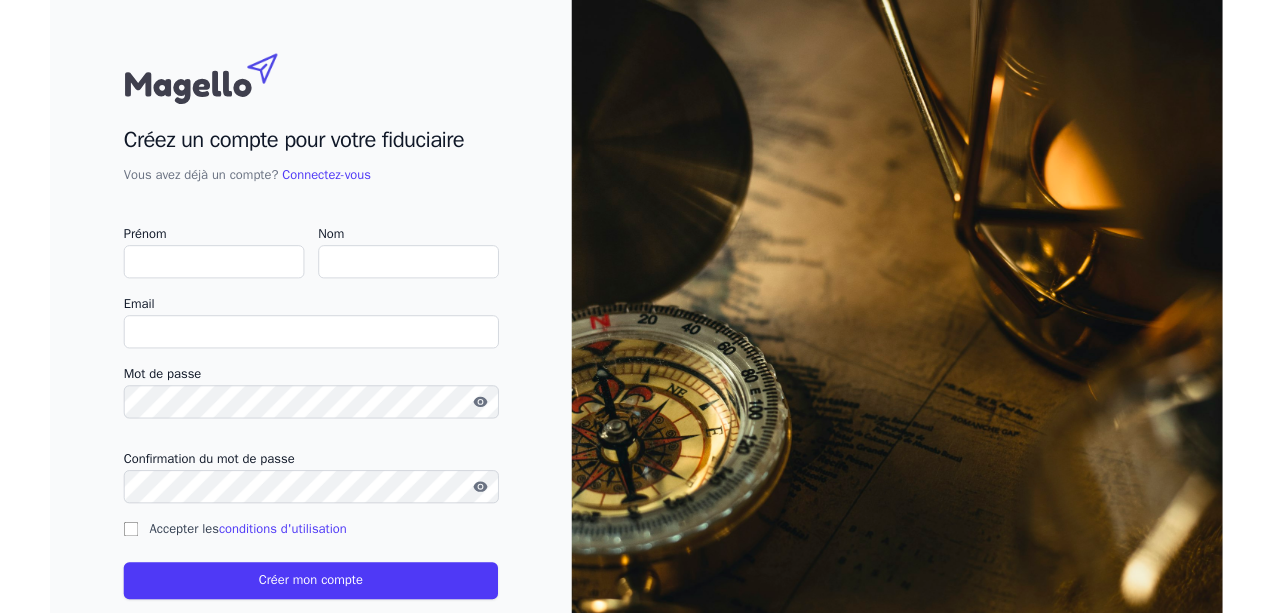 scroll, scrollTop: 0, scrollLeft: 0, axis: both 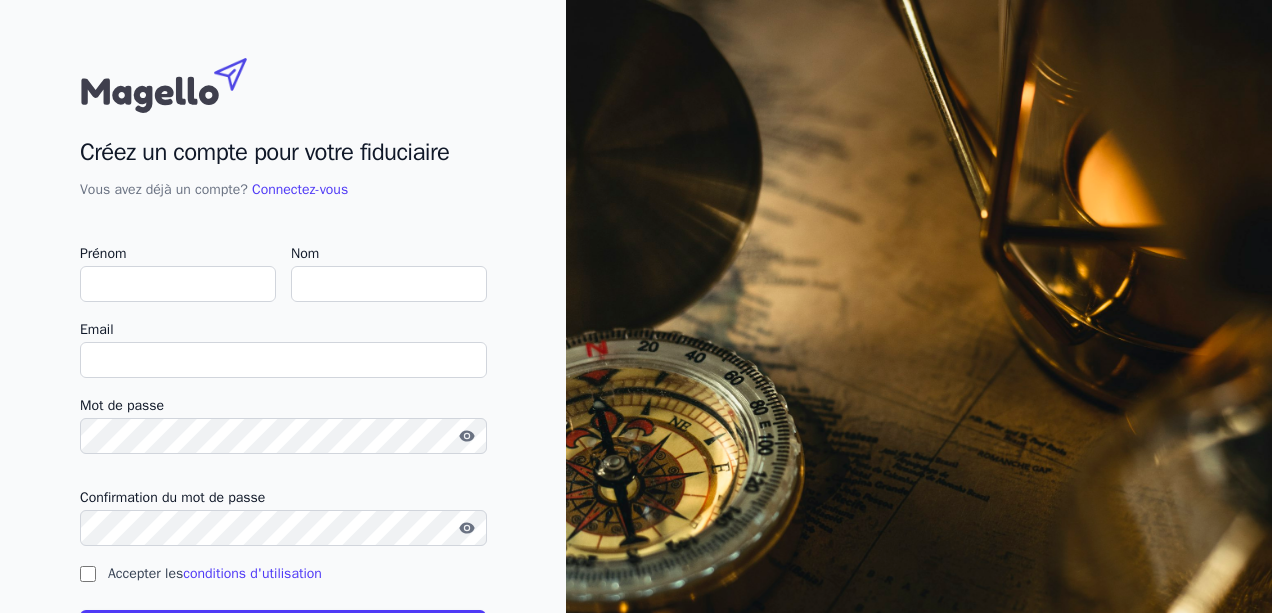 click on "Prénom" at bounding box center (178, 284) 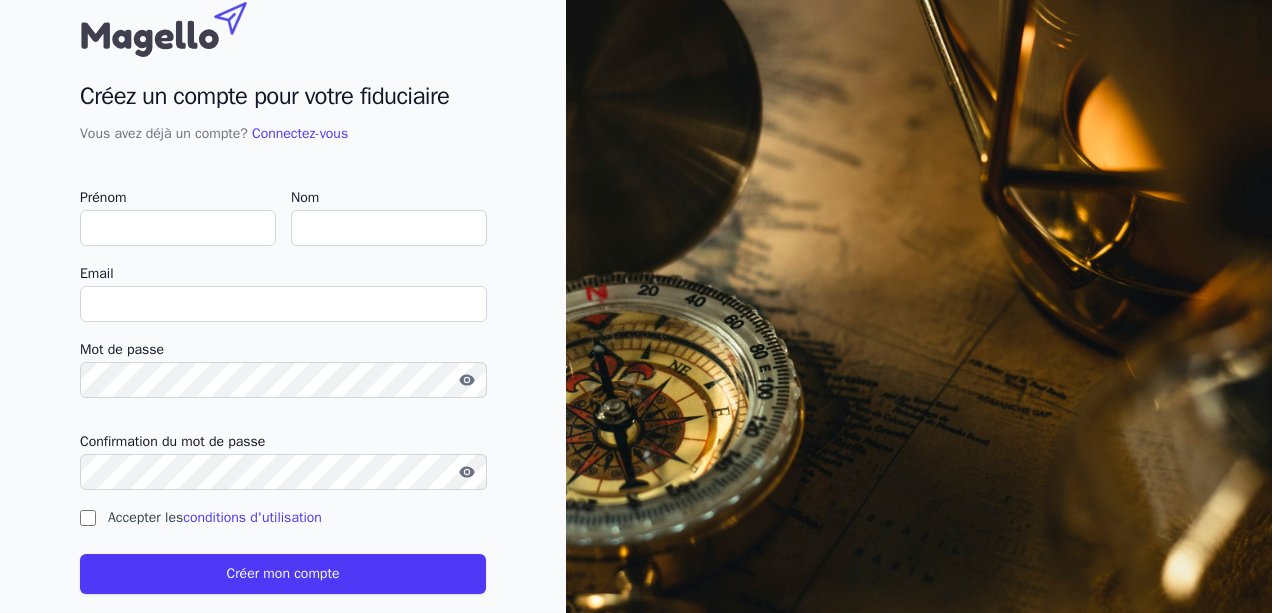 scroll, scrollTop: 84, scrollLeft: 0, axis: vertical 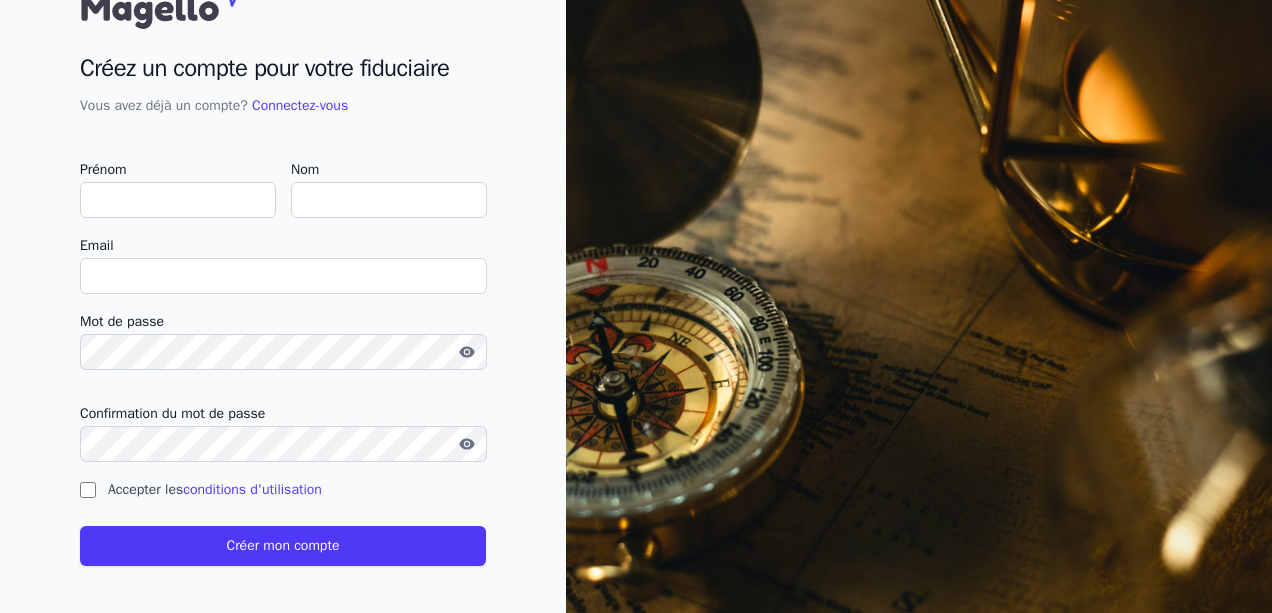 type on "T" 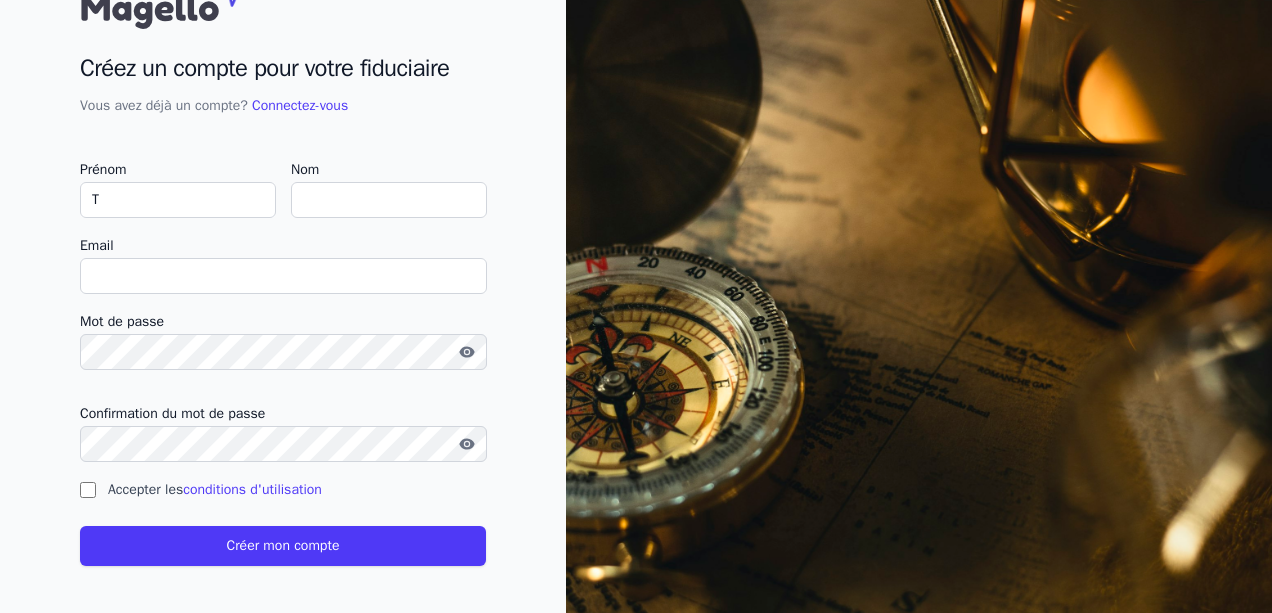 checkbox on "false" 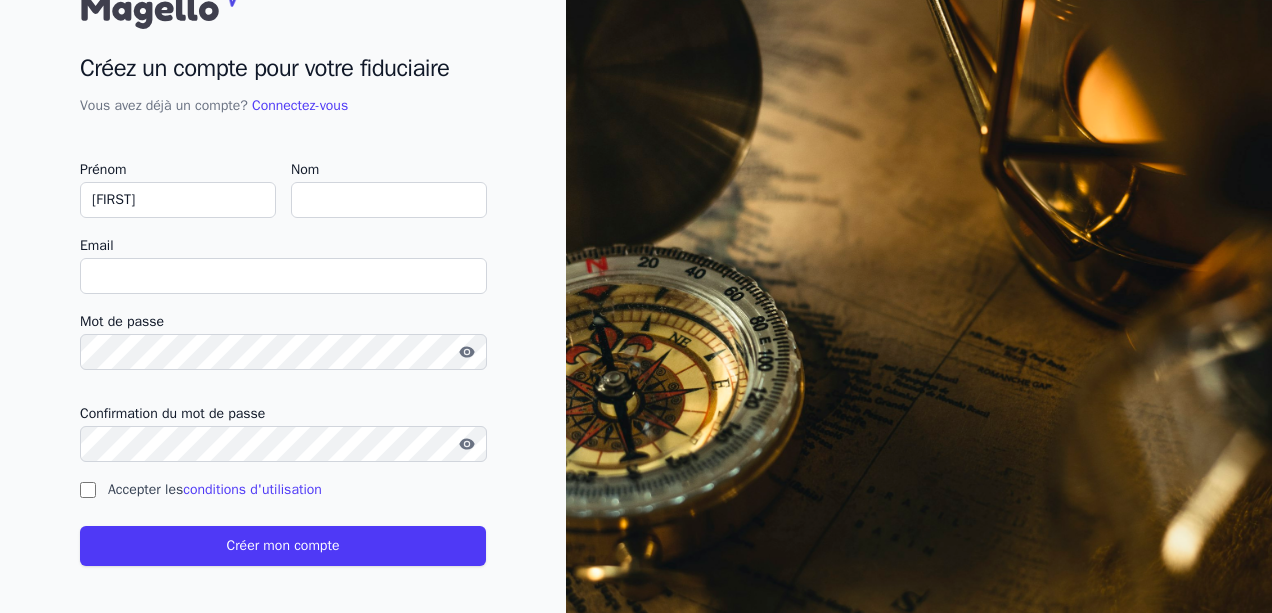 type on "[FIRST]" 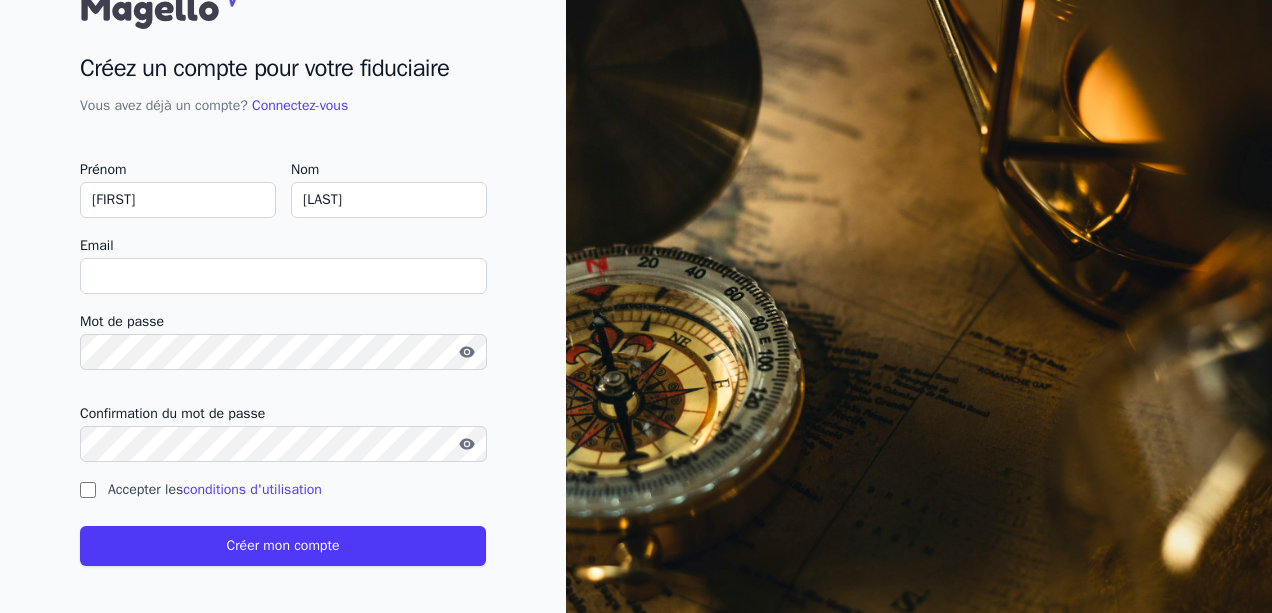 type on "Renette" 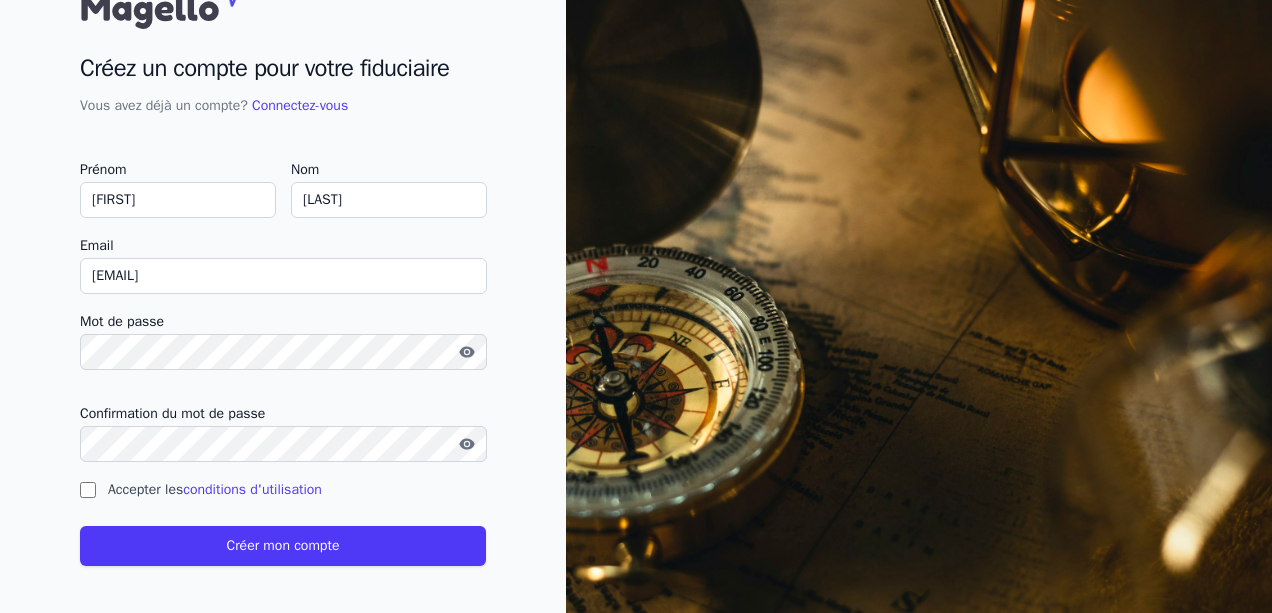 type on "thomas@[EMAIL]" 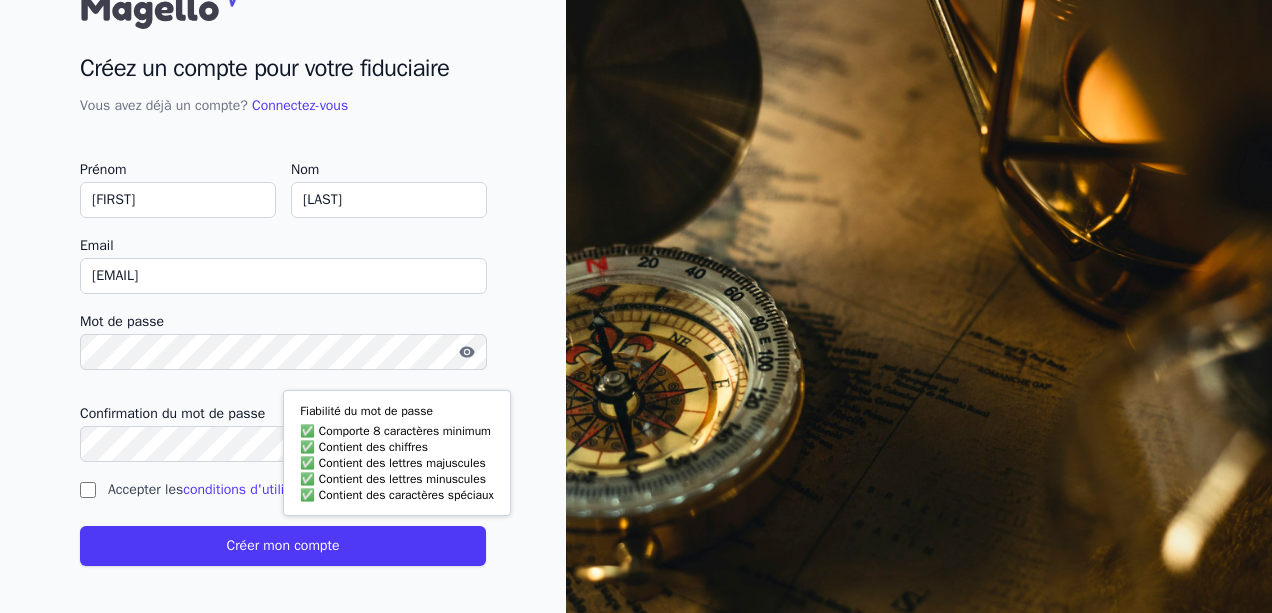 type 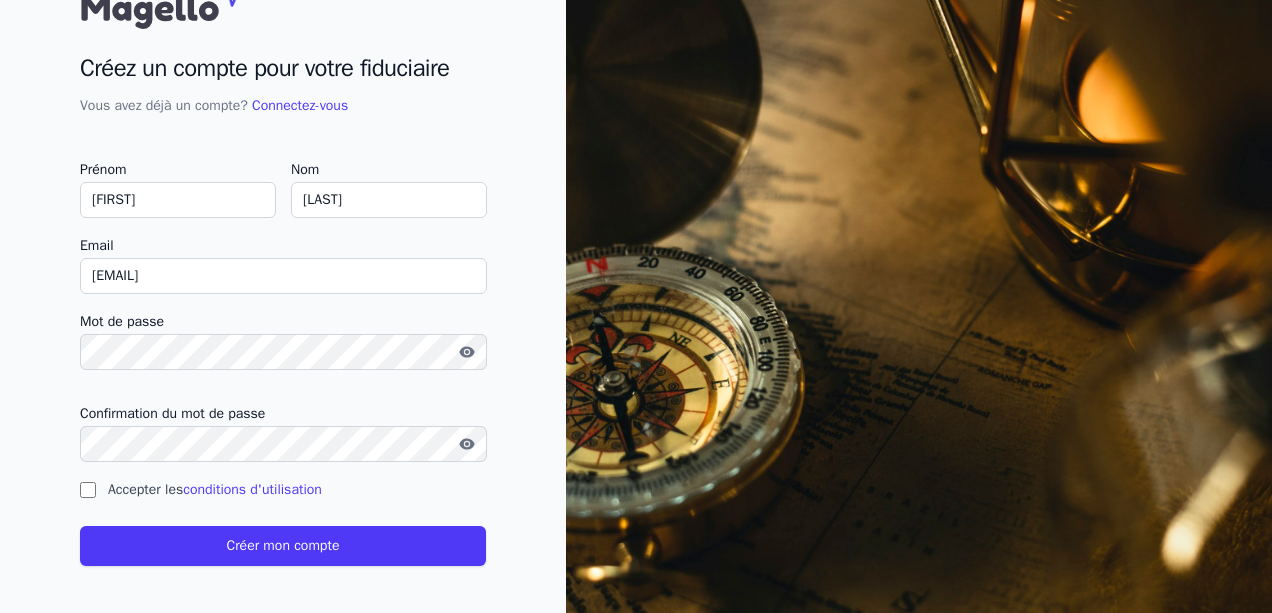 type 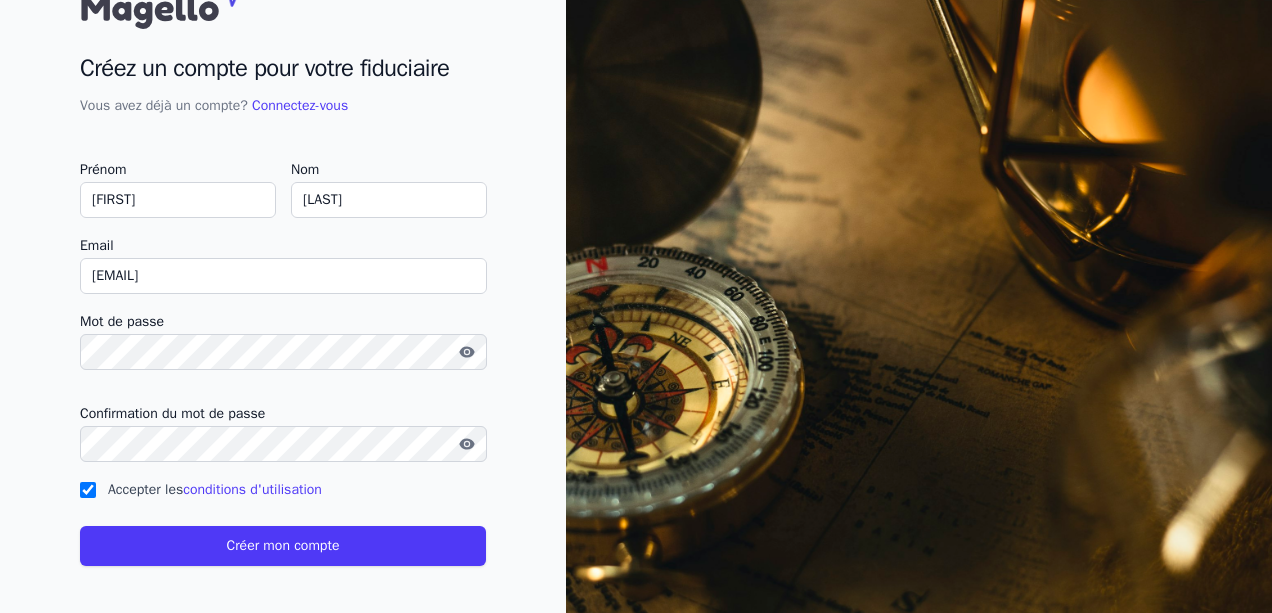 click on "Créer mon compte" at bounding box center (283, 546) 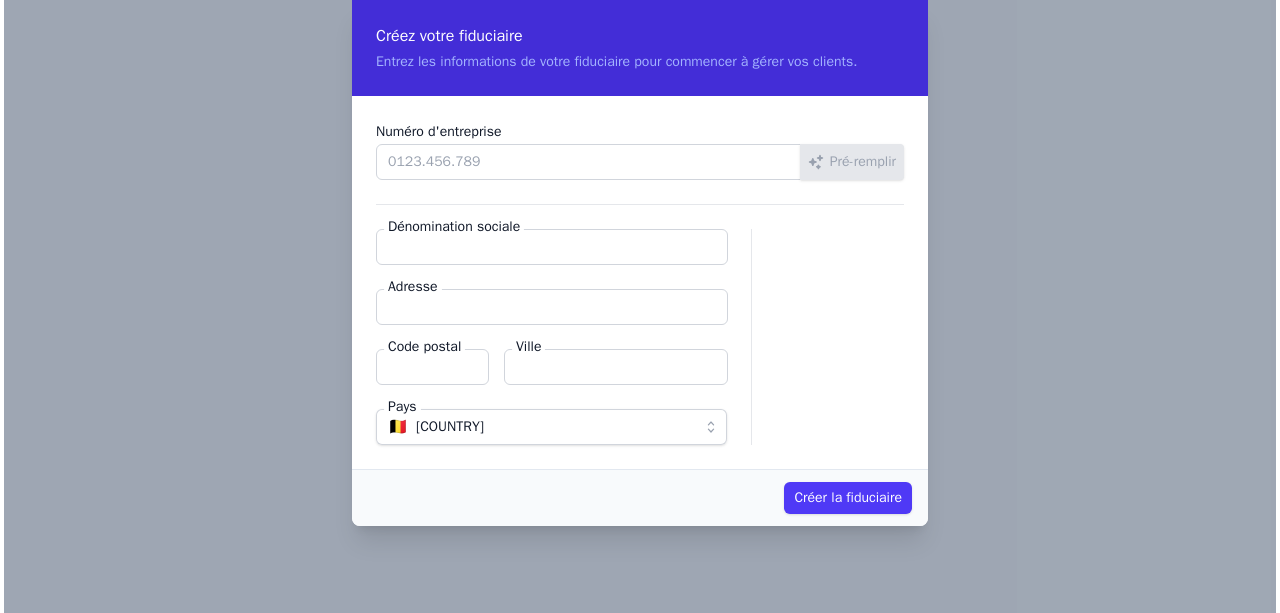 scroll, scrollTop: 0, scrollLeft: 0, axis: both 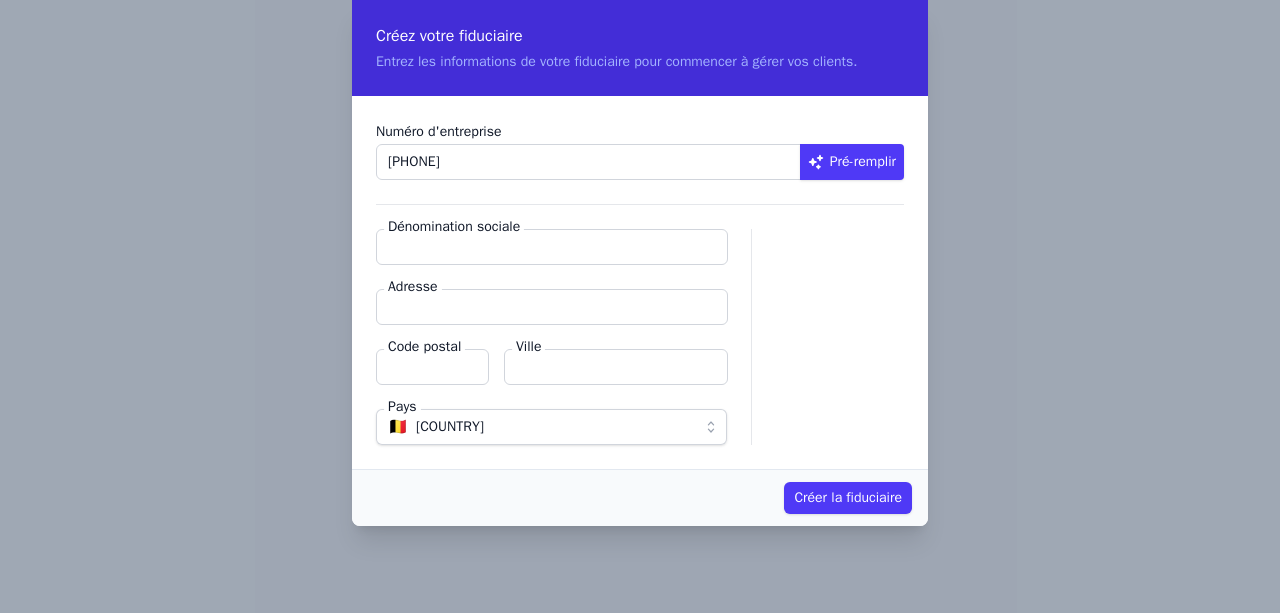 type on "0674.940.450" 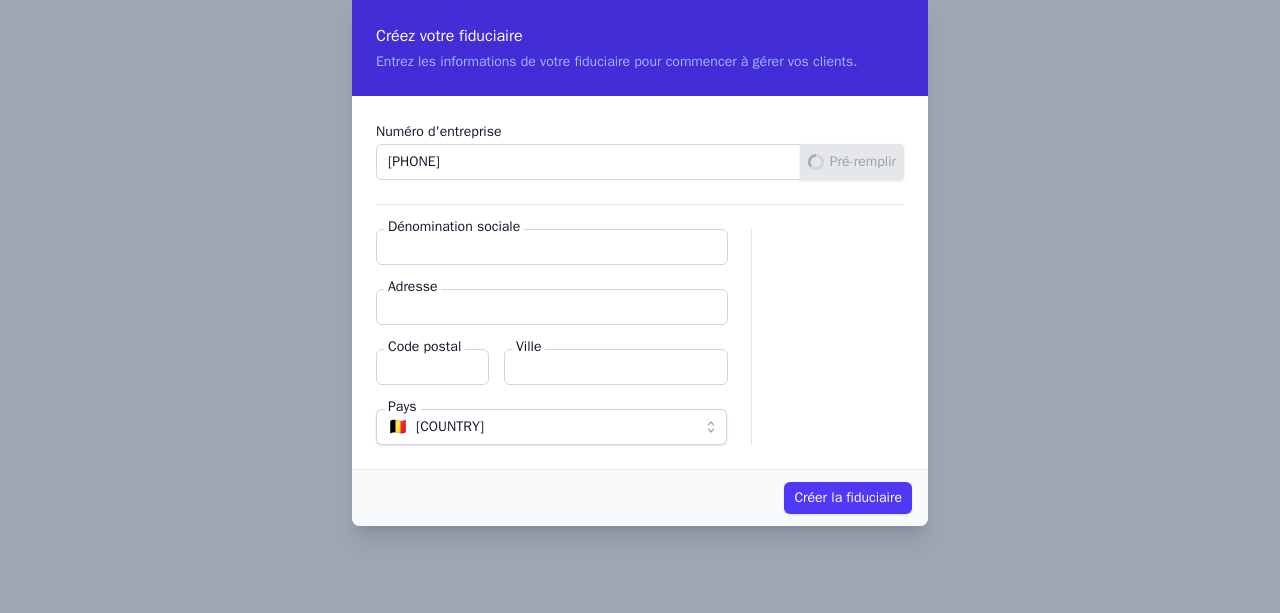 type on "RFisc SNC" 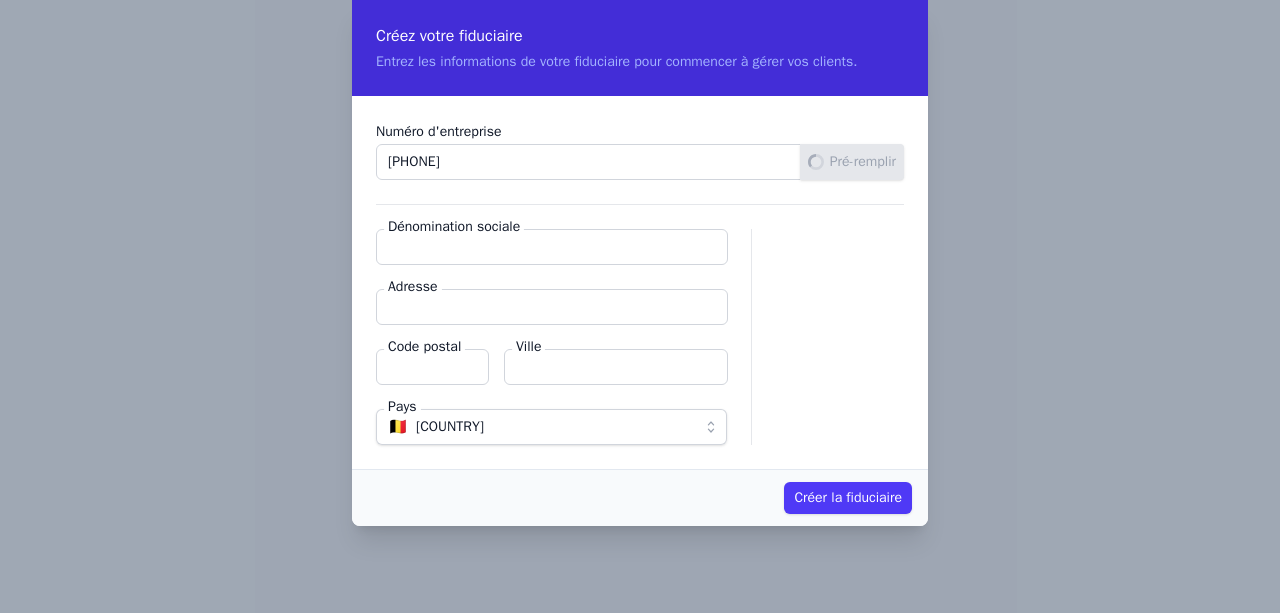 type on "Rue Brihî Tiyou 22" 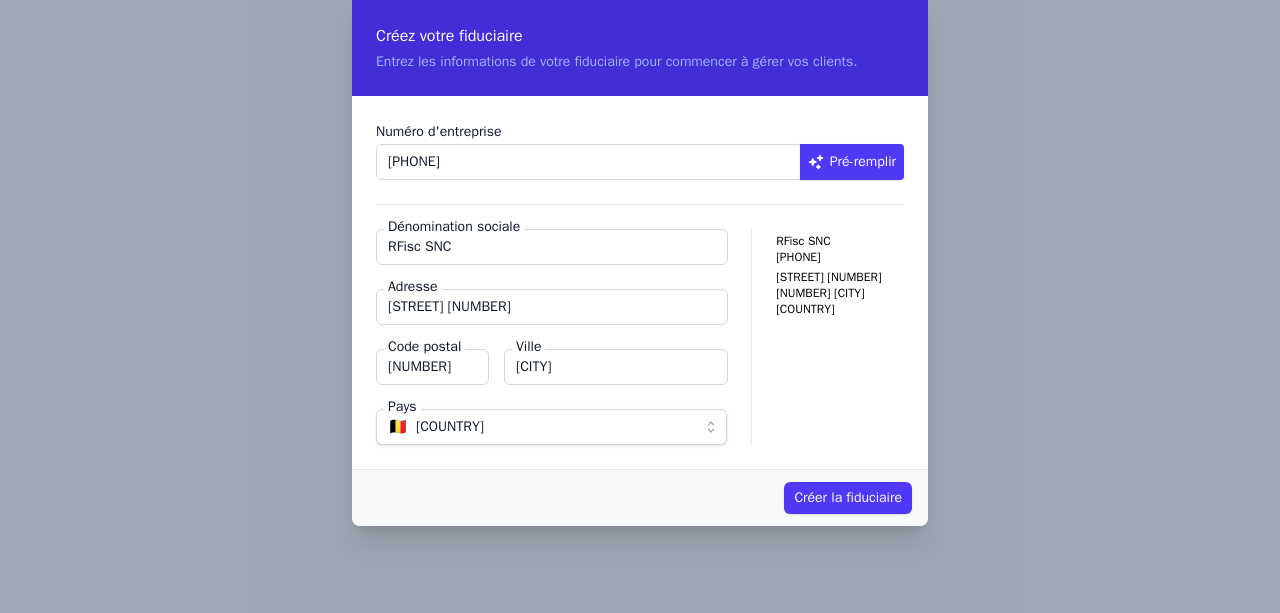 click on "Créer la fiduciaire" at bounding box center (848, 498) 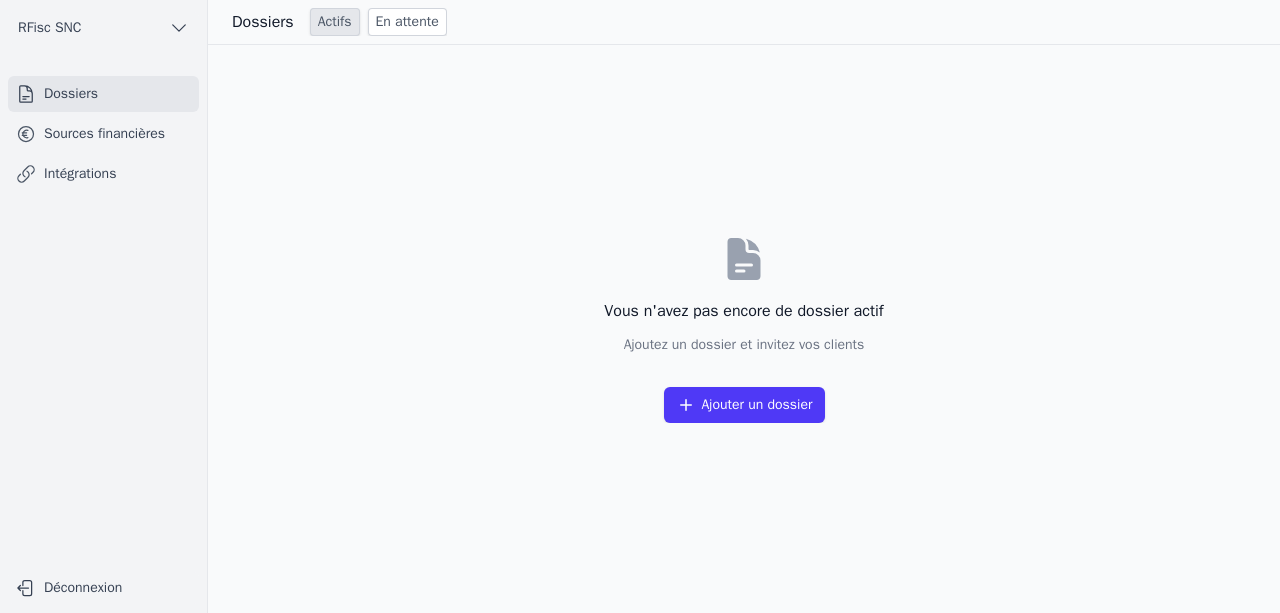 click on "Ajouter un dossier" at bounding box center (744, 405) 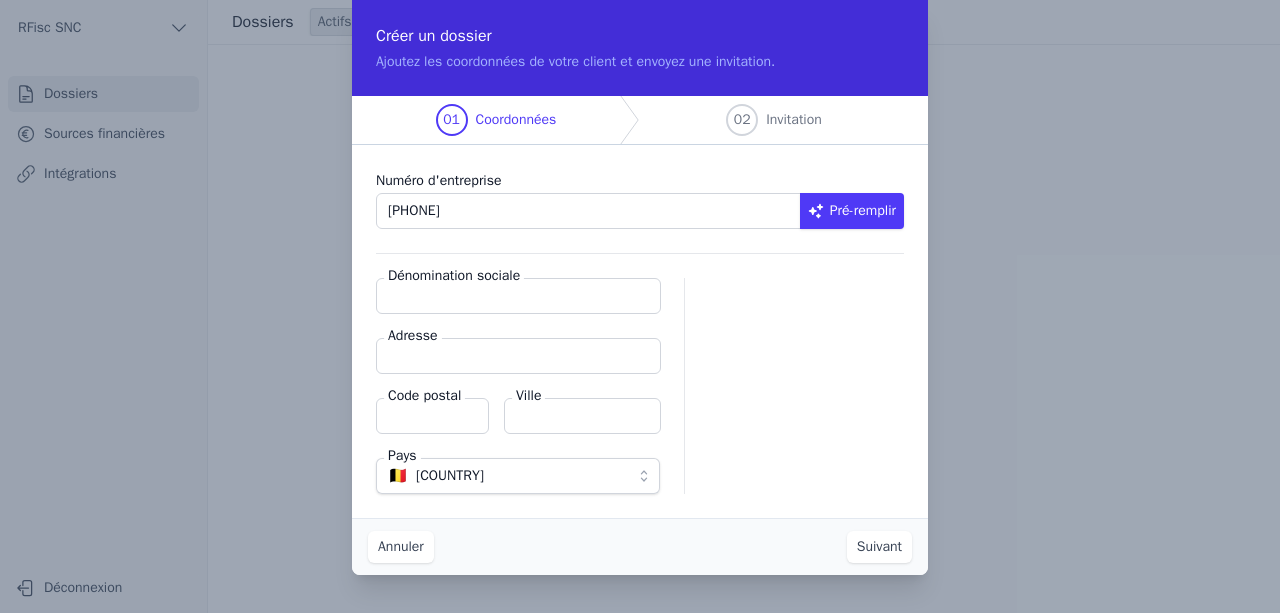 type on "0674.940.450" 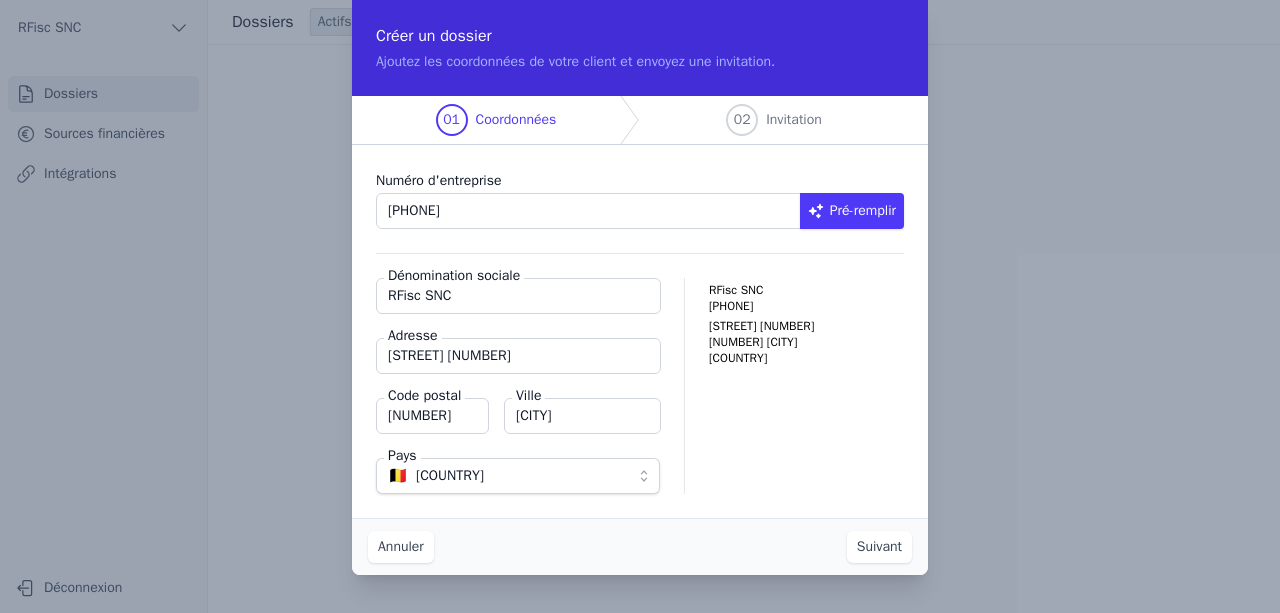 click on "Suivant" at bounding box center [879, 547] 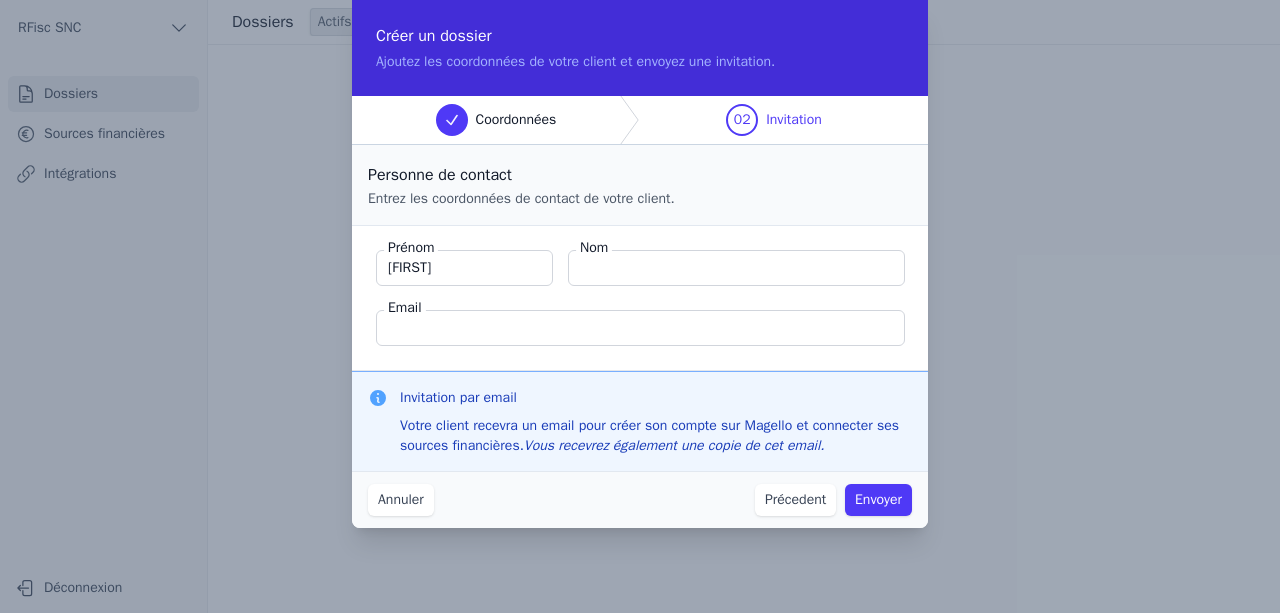 type on "Thomas" 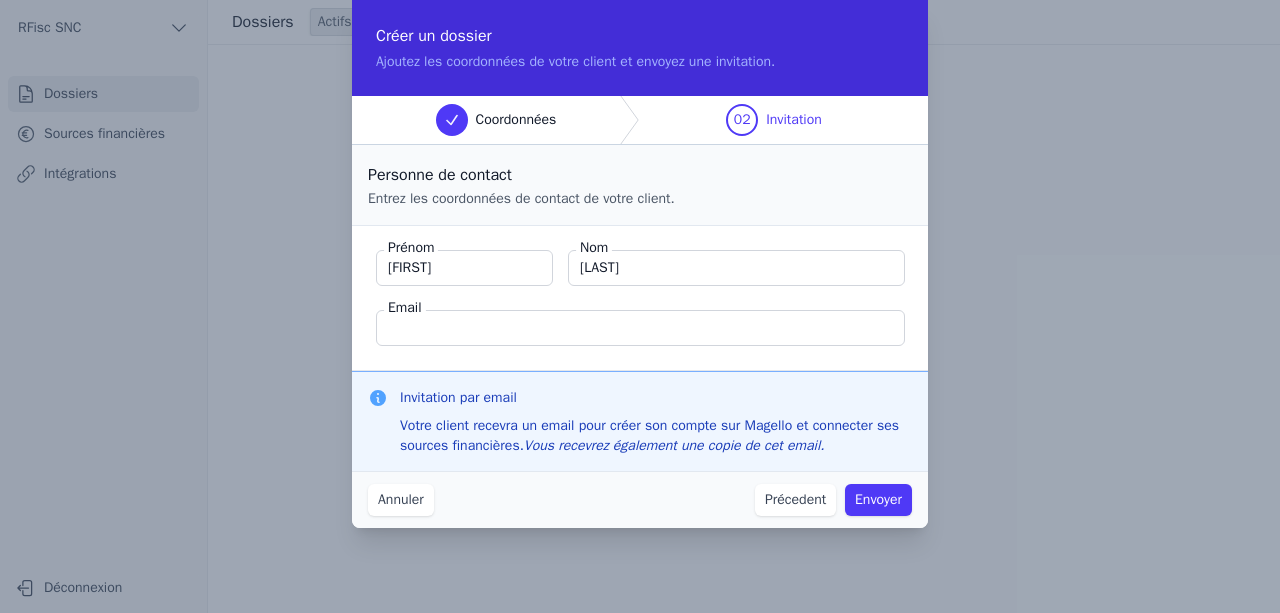 type on "Renette" 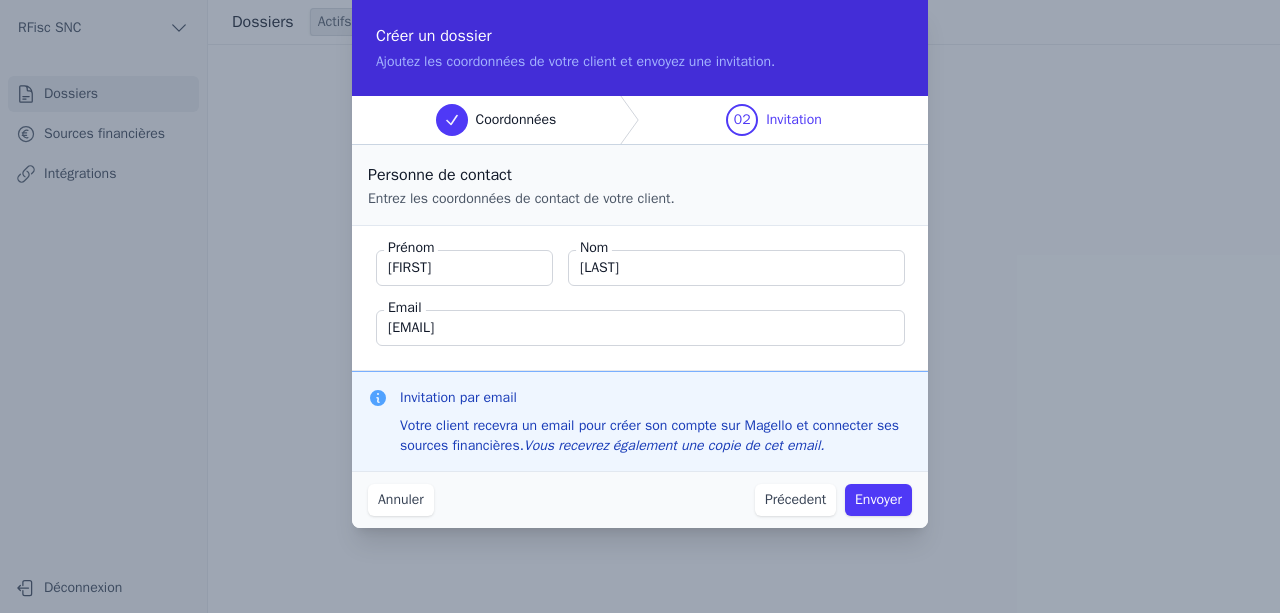 type on "thomas@fiscr.be" 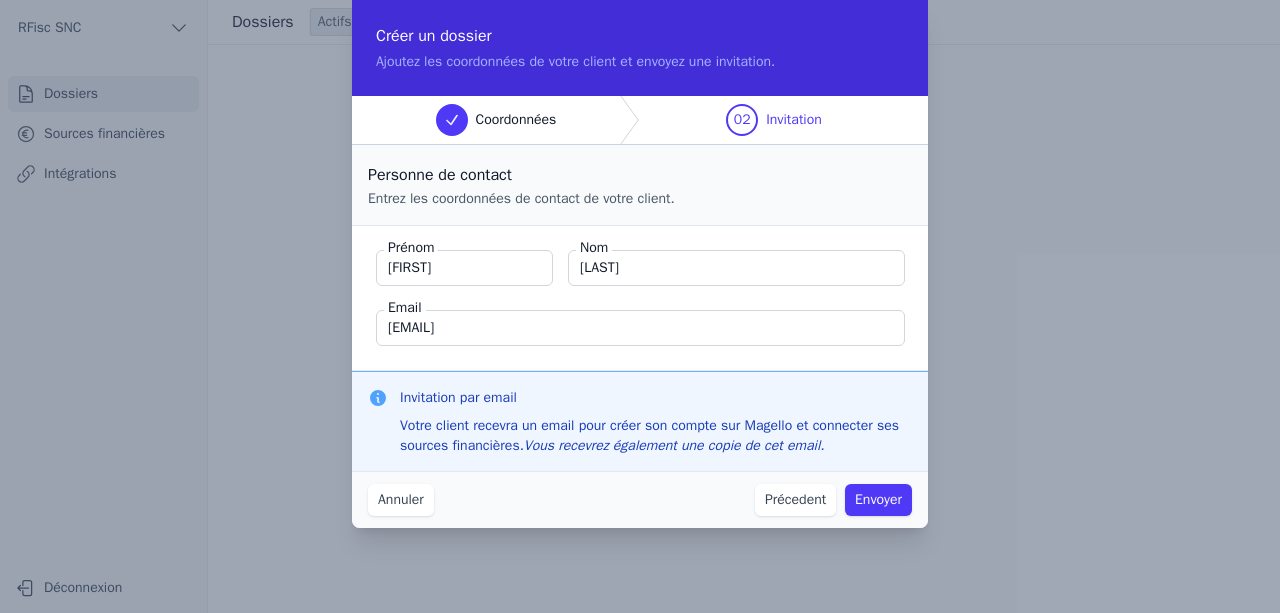 type 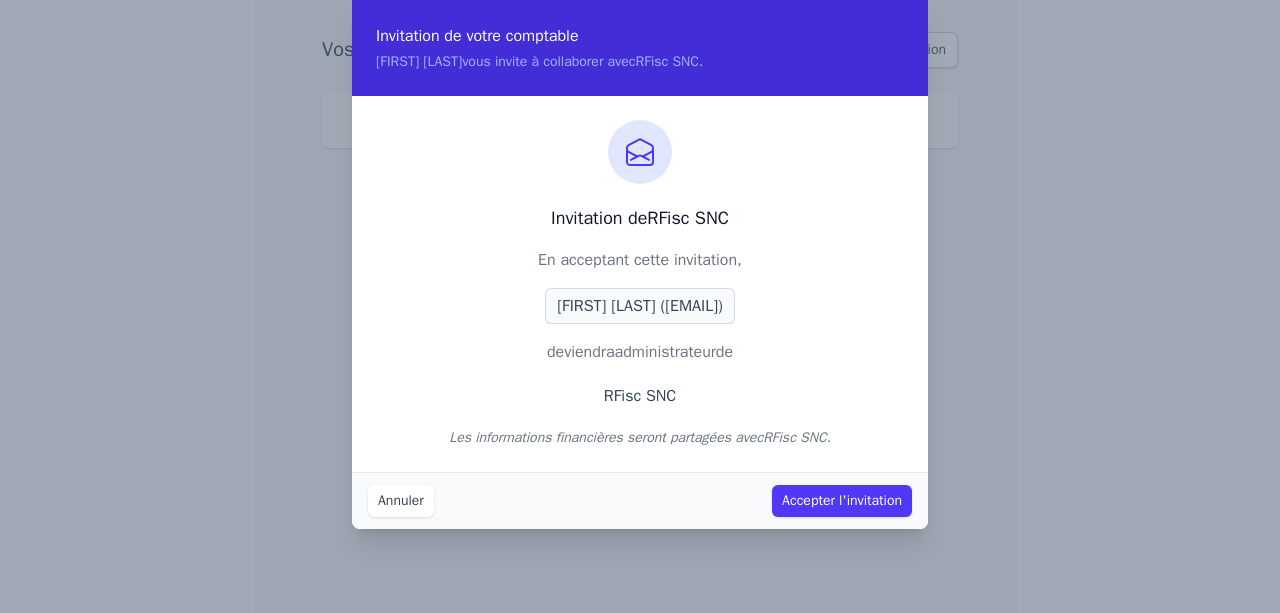 scroll, scrollTop: 0, scrollLeft: 0, axis: both 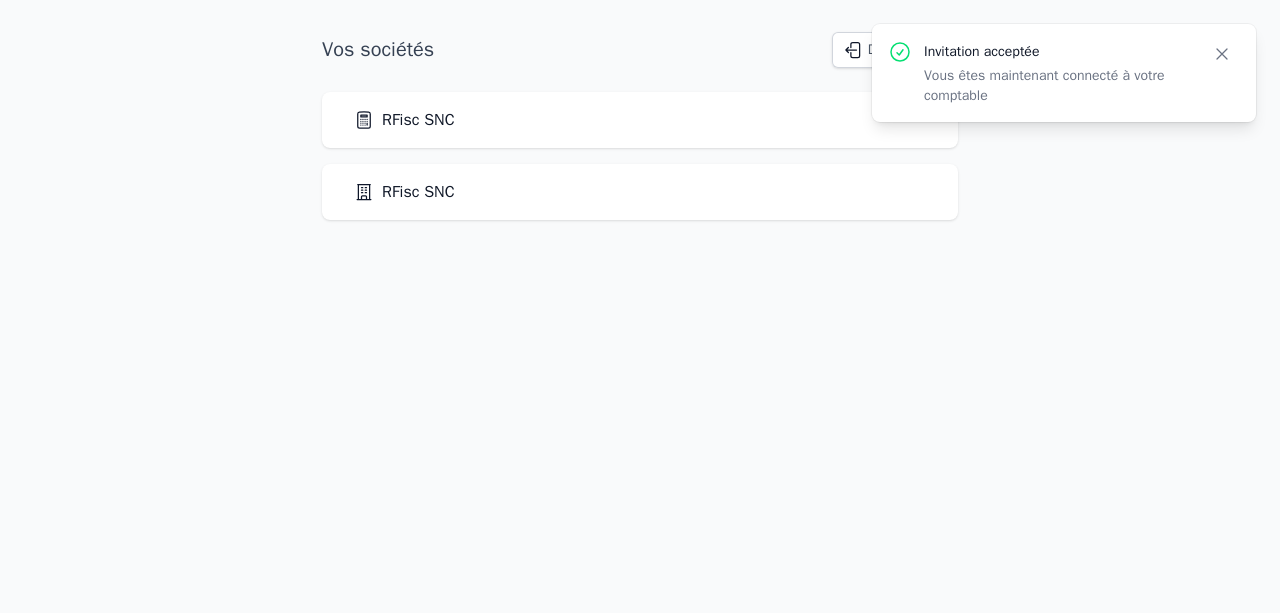 click 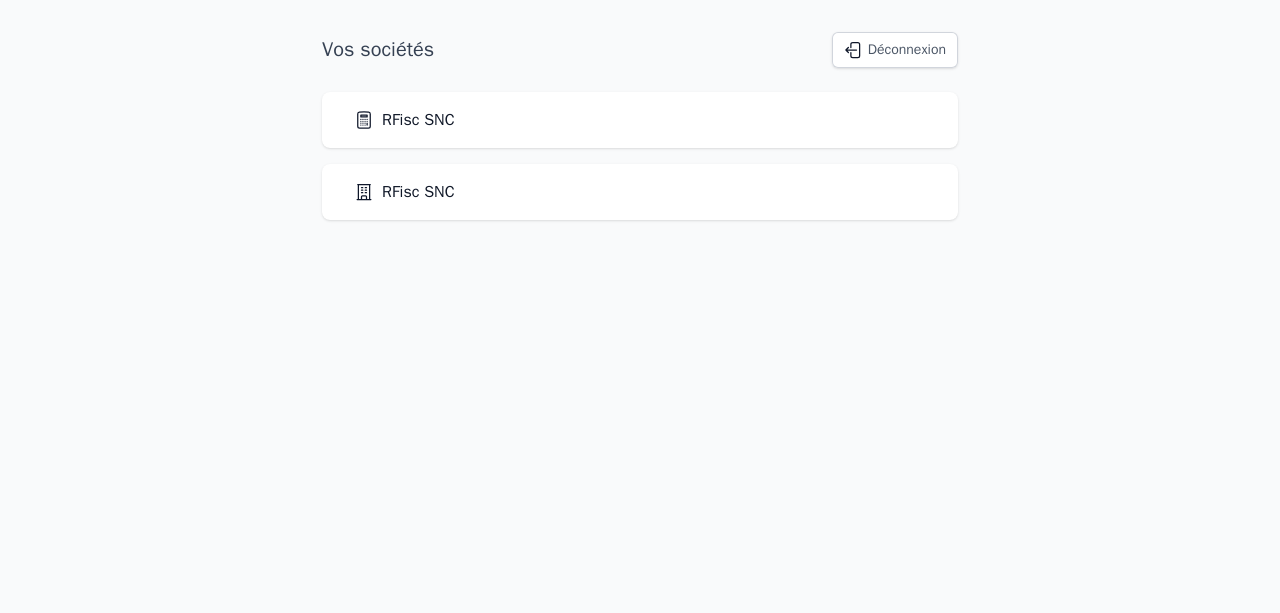click on "RFisc SNC" at bounding box center [404, 192] 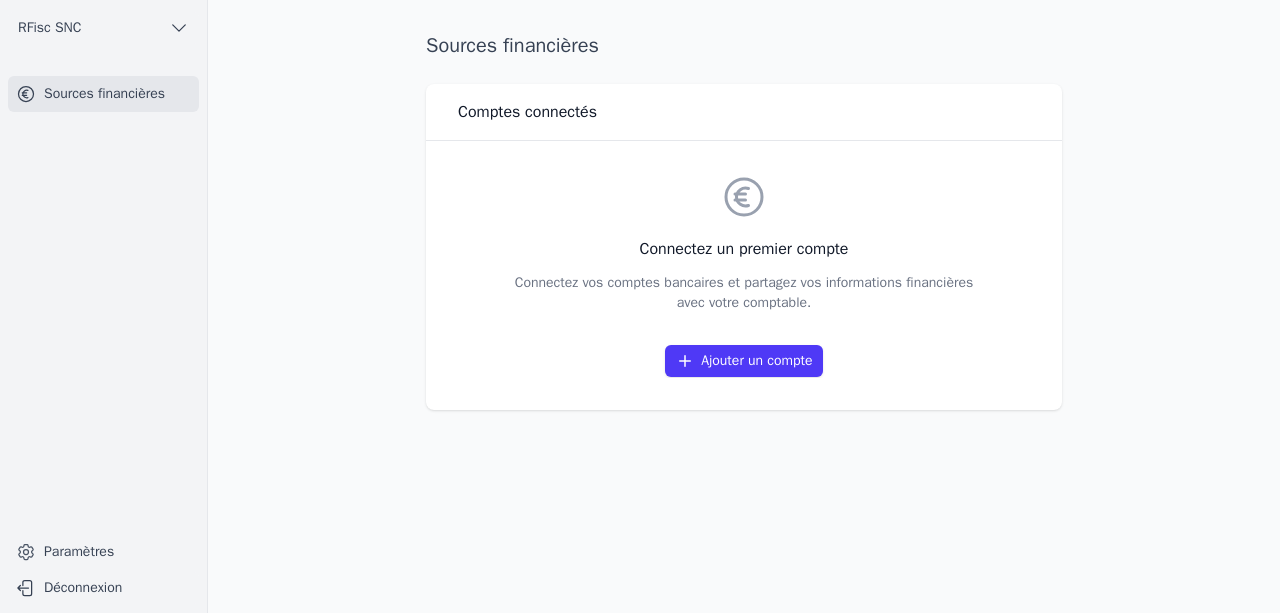 click on "Ajouter un compte" at bounding box center (743, 361) 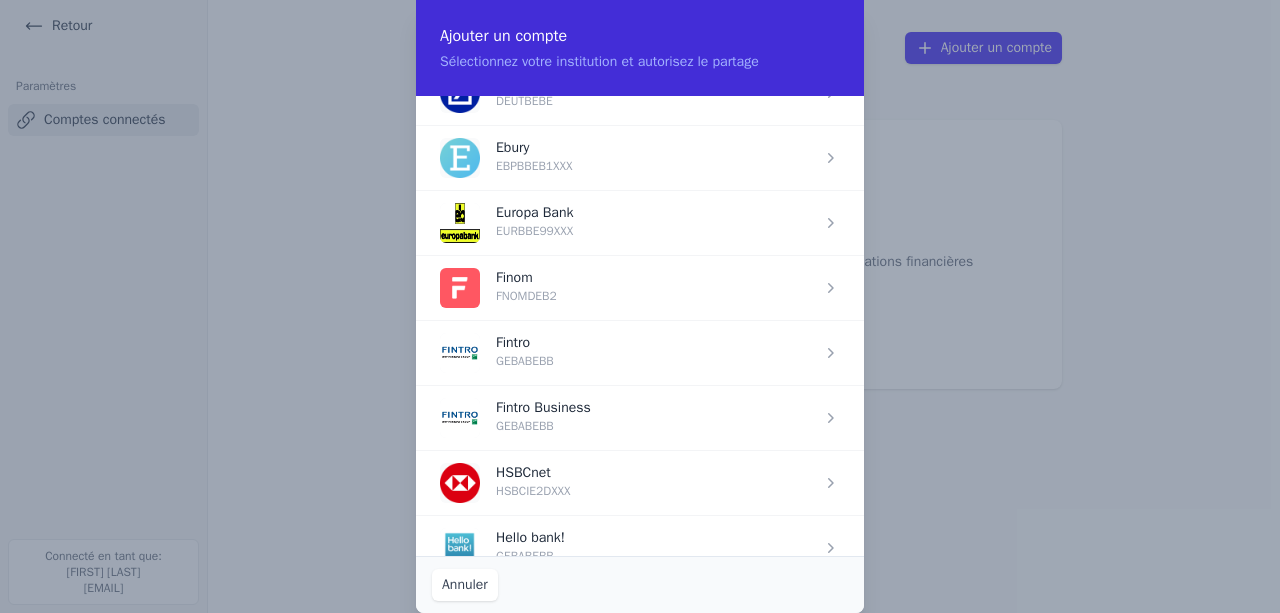 scroll, scrollTop: 800, scrollLeft: 0, axis: vertical 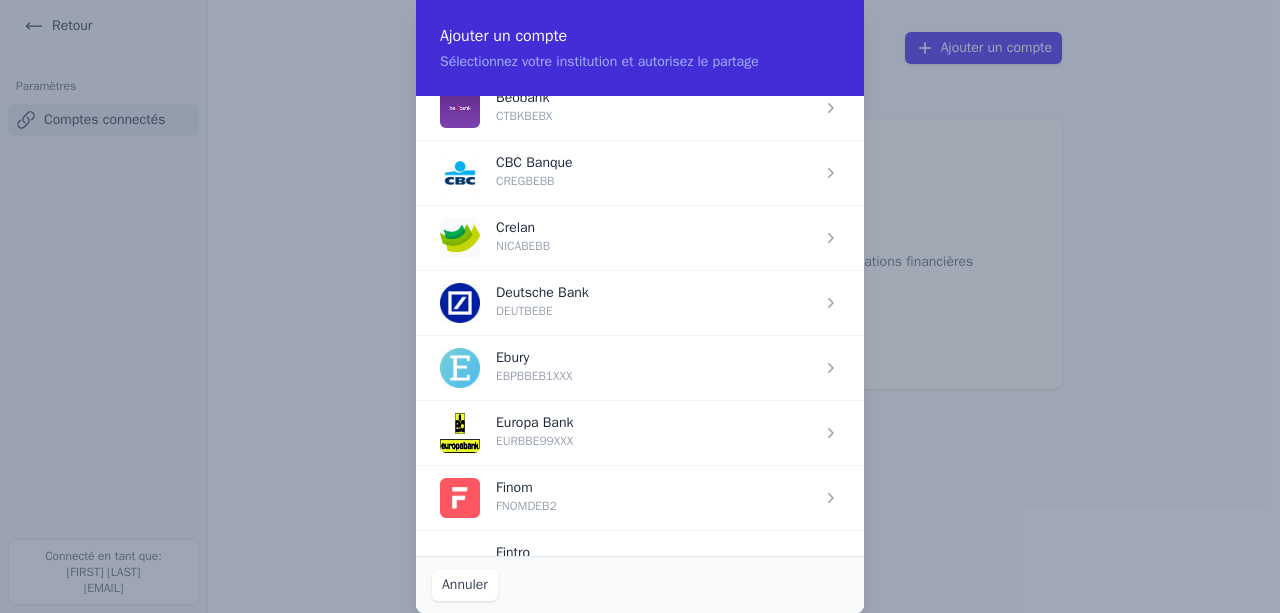 click at bounding box center (640, 172) 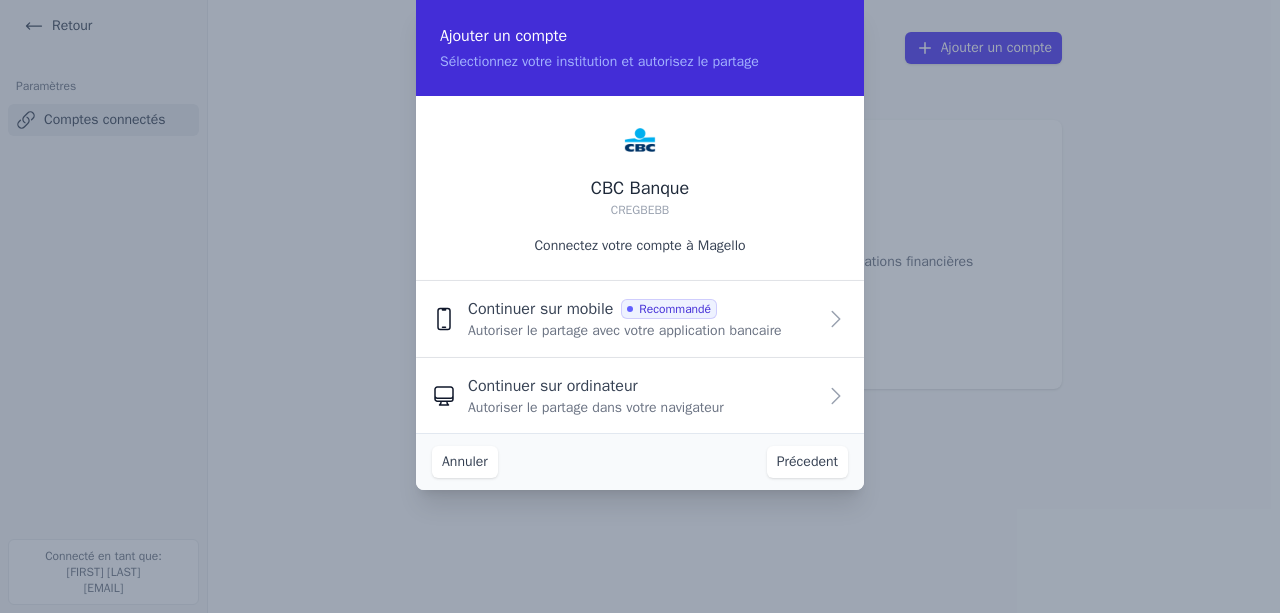 click on "Autoriser le partage dans votre navigateur" at bounding box center [596, 408] 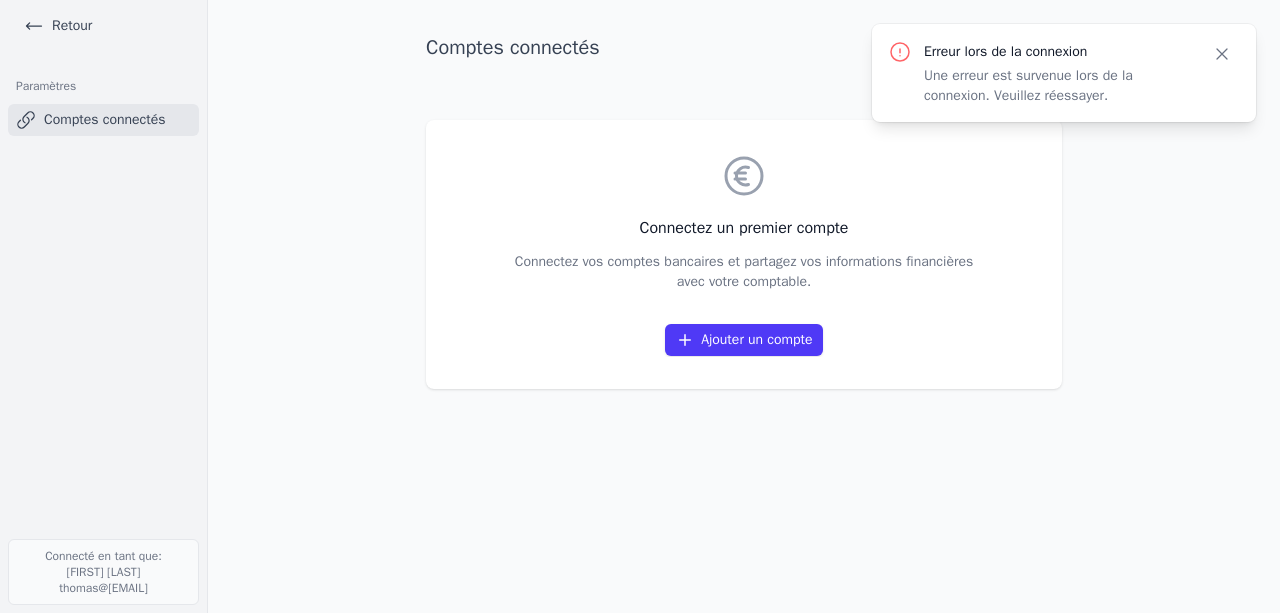 scroll, scrollTop: 0, scrollLeft: 0, axis: both 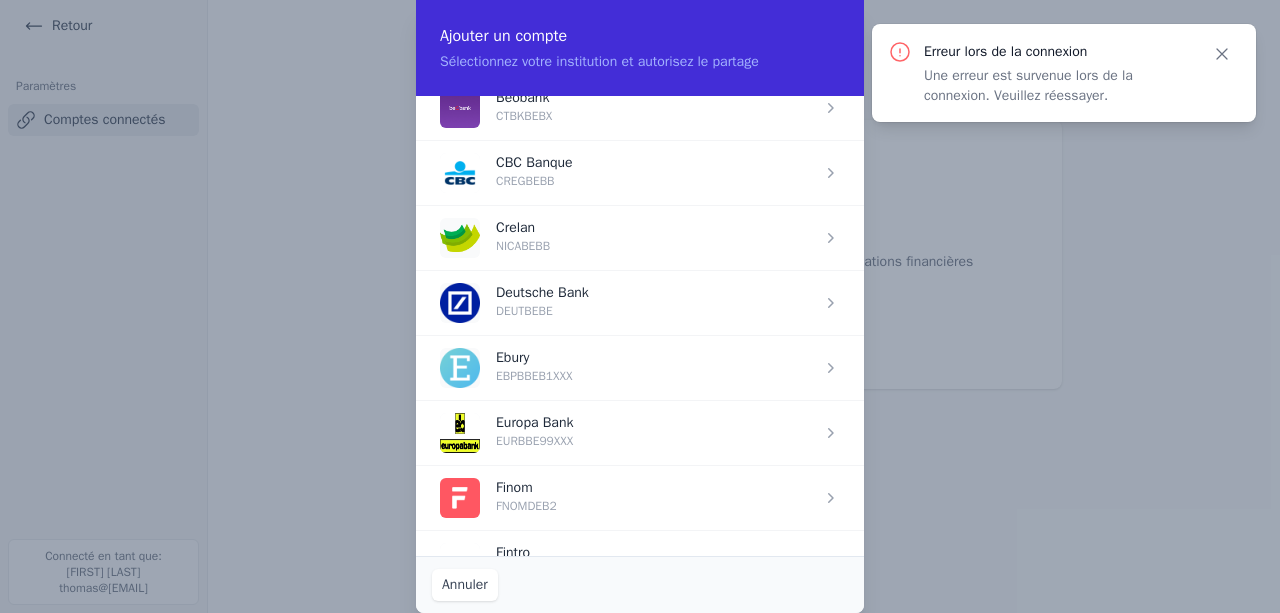 click at bounding box center (640, 172) 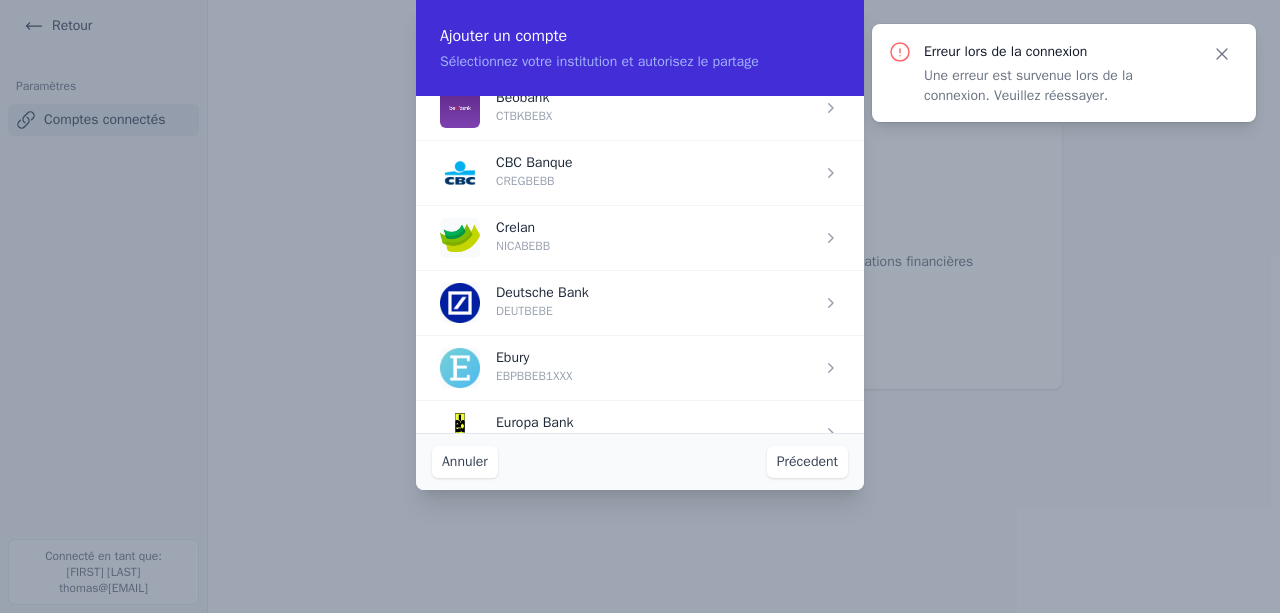 scroll, scrollTop: 0, scrollLeft: 0, axis: both 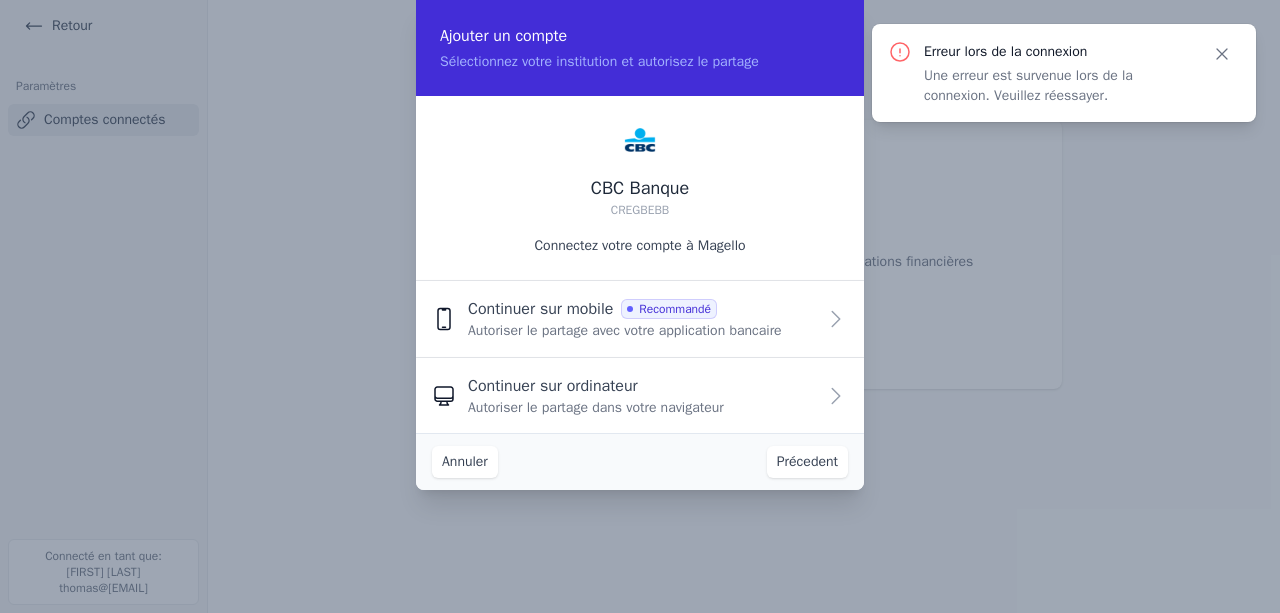 click on "Autoriser le partage avec votre application bancaire" at bounding box center (642, 331) 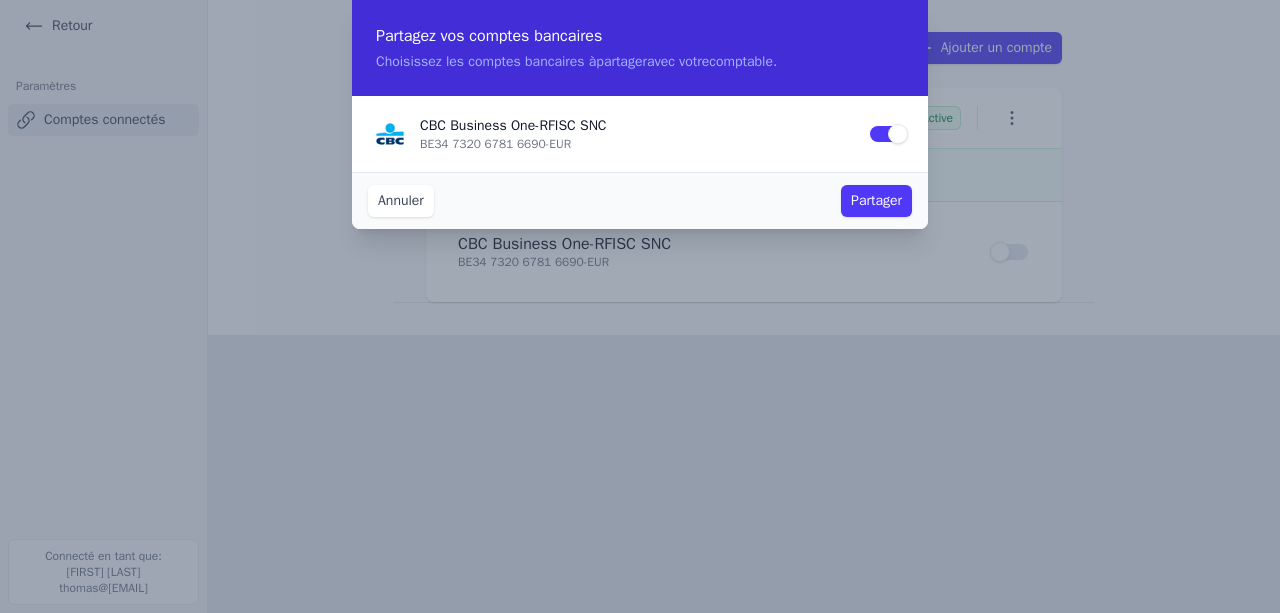click on "Partager" at bounding box center (876, 201) 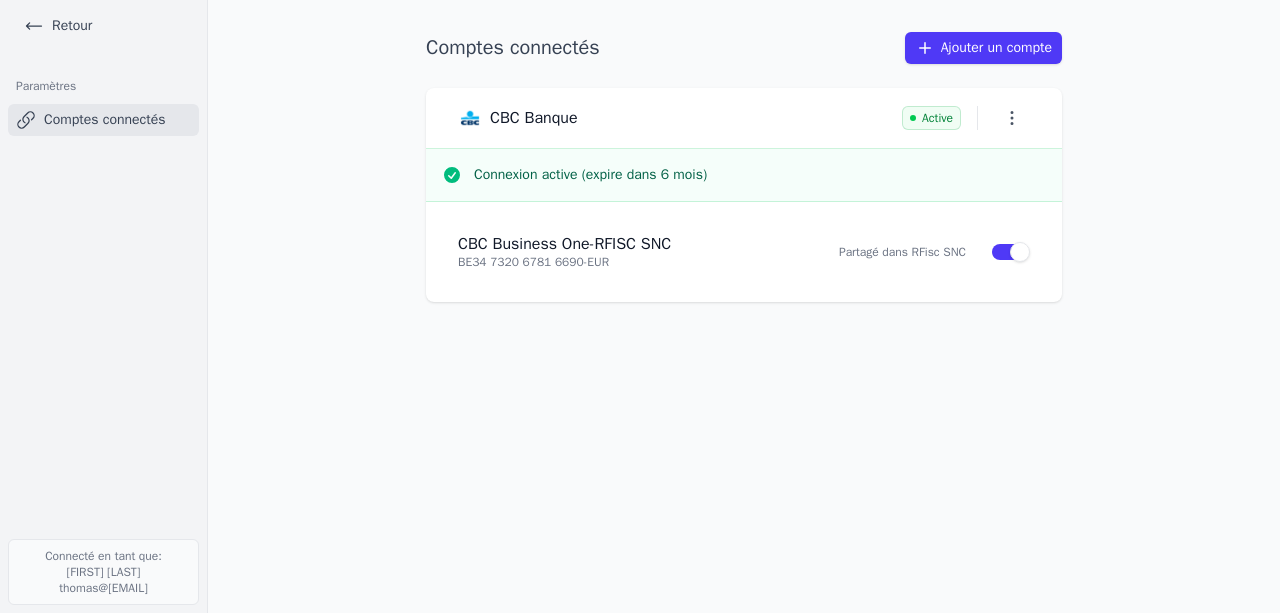 click on "Retour" at bounding box center [58, 26] 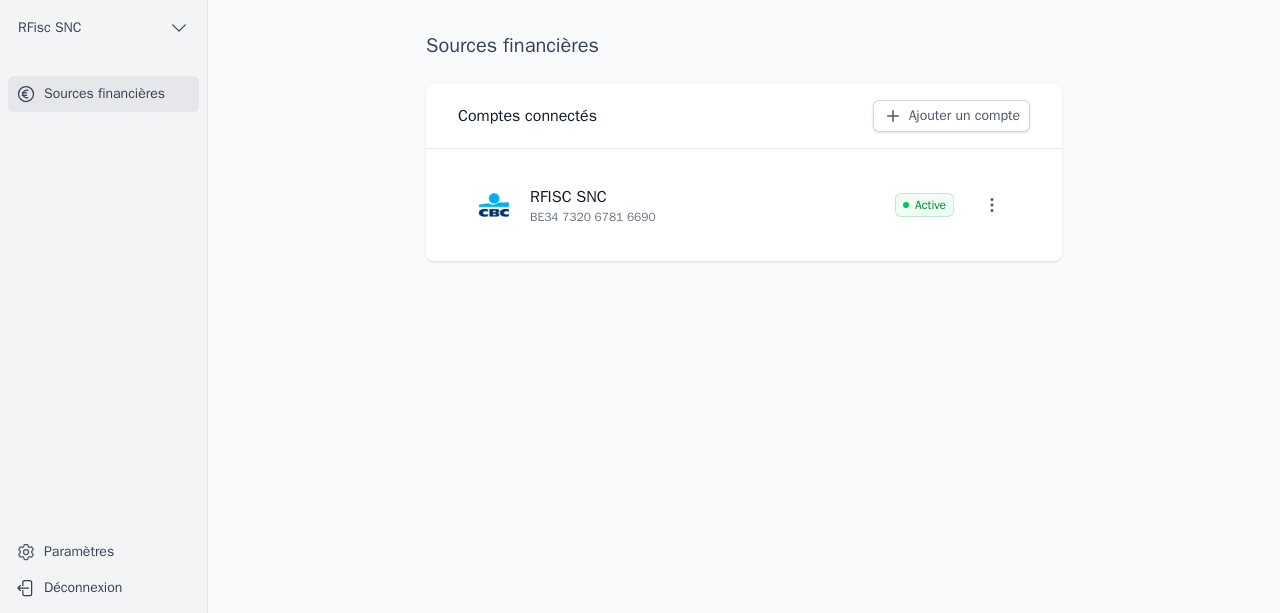 click on "RFisc SNC" at bounding box center (103, 28) 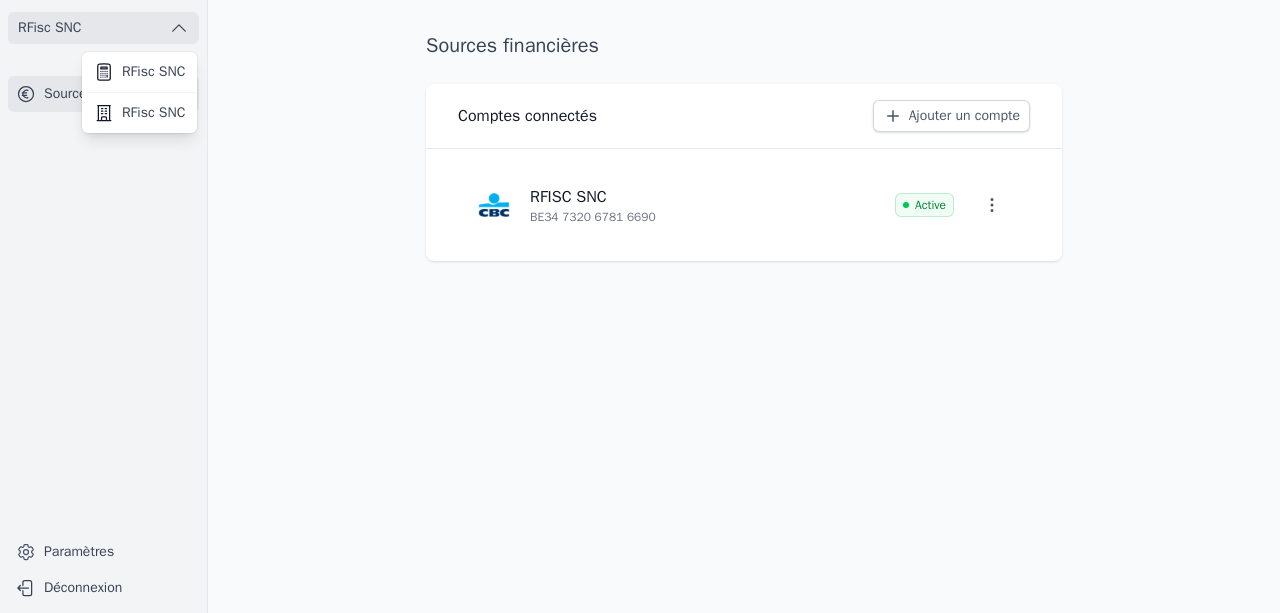 click on "RFisc SNC" at bounding box center (153, 72) 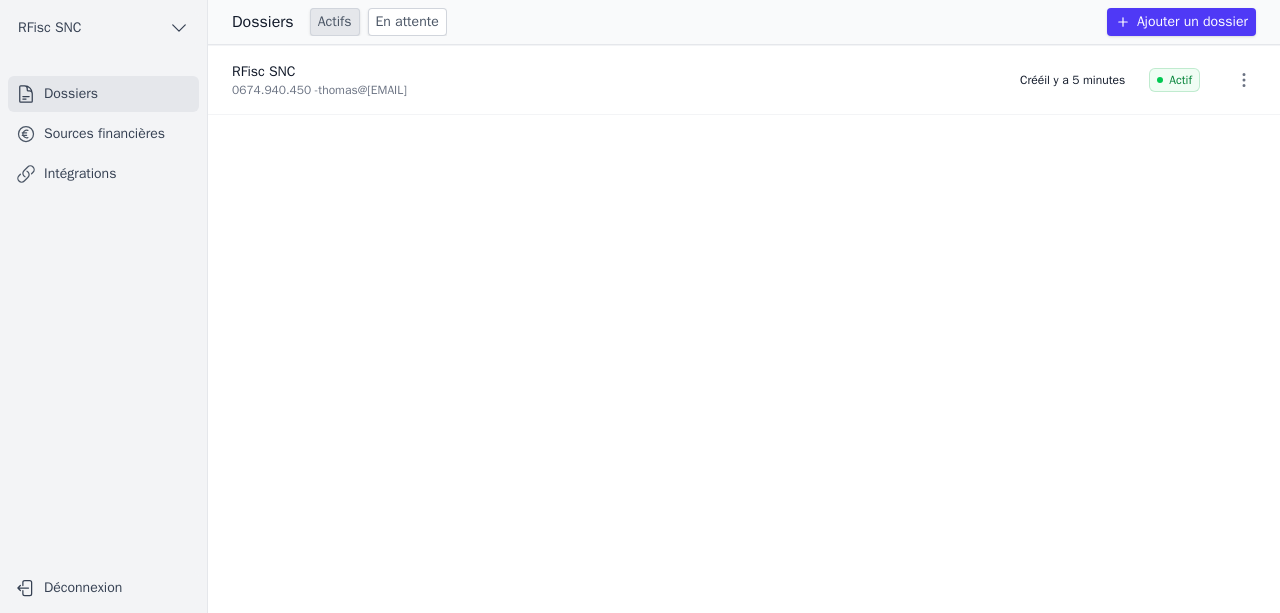 click on "Sources financières" at bounding box center [103, 134] 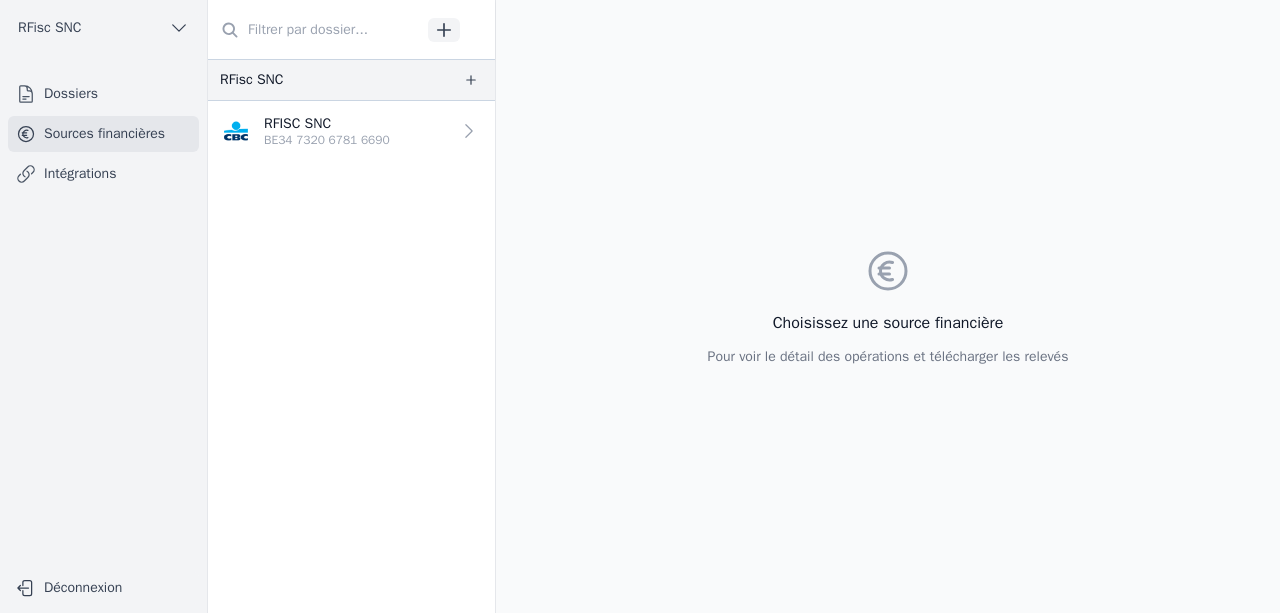 click on "BE34 7320 6781 6690" at bounding box center [327, 140] 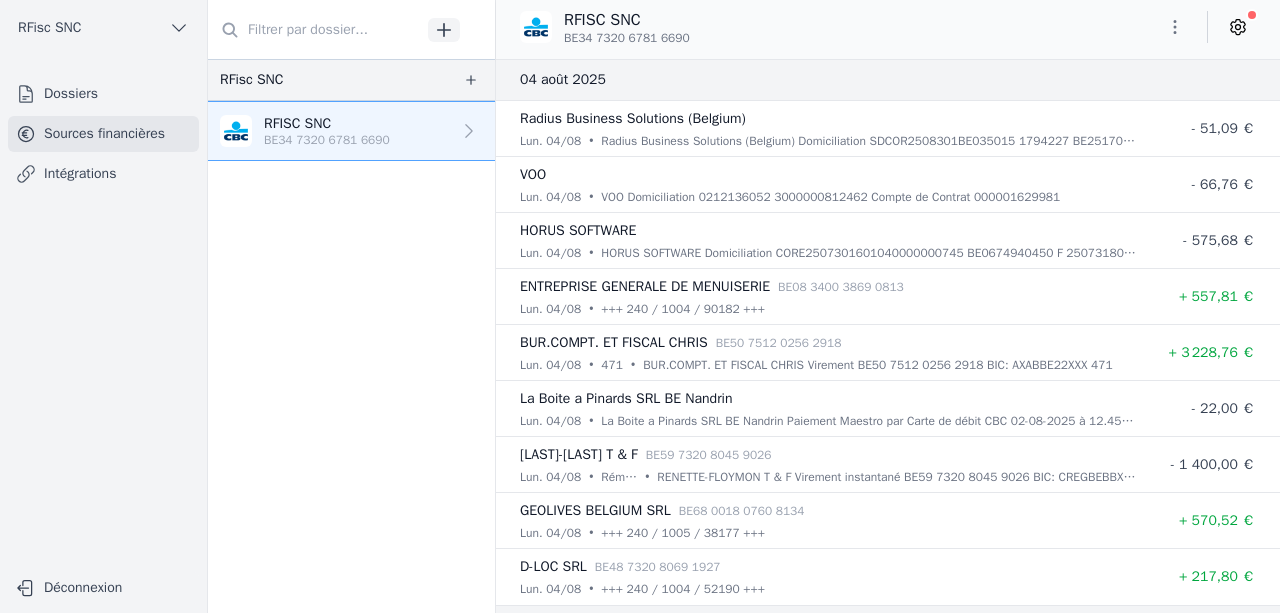 click on "Dossiers
Sources financières
Intégrations" at bounding box center (103, 314) 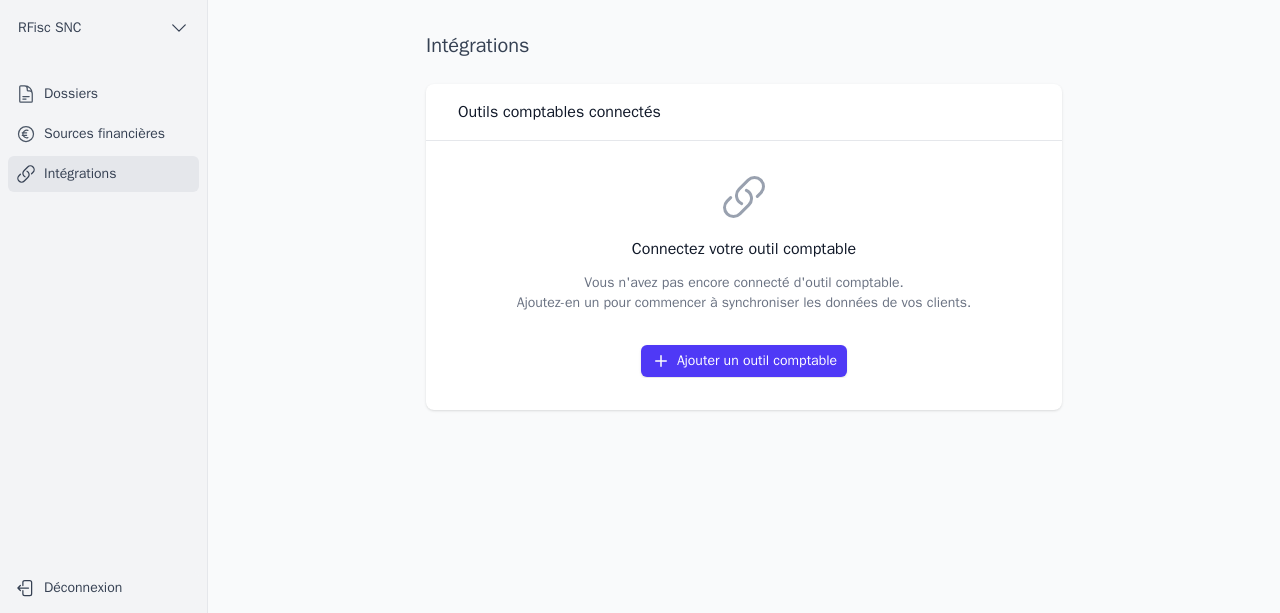 click on "Ajouter un outil comptable" at bounding box center [744, 361] 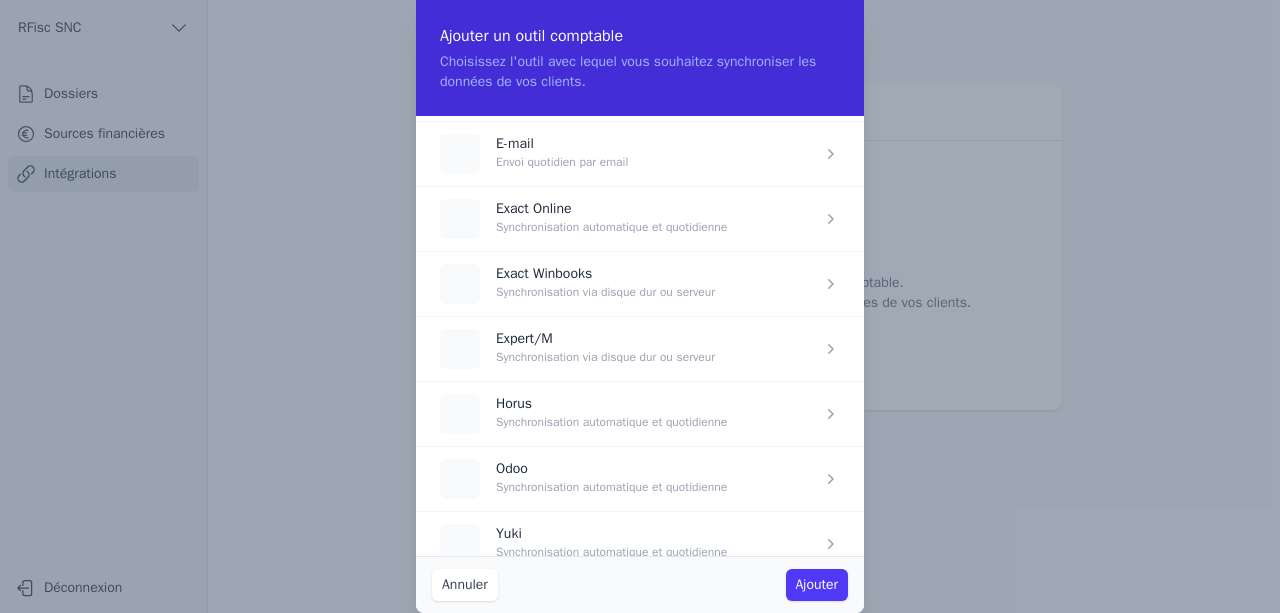 scroll, scrollTop: 205, scrollLeft: 0, axis: vertical 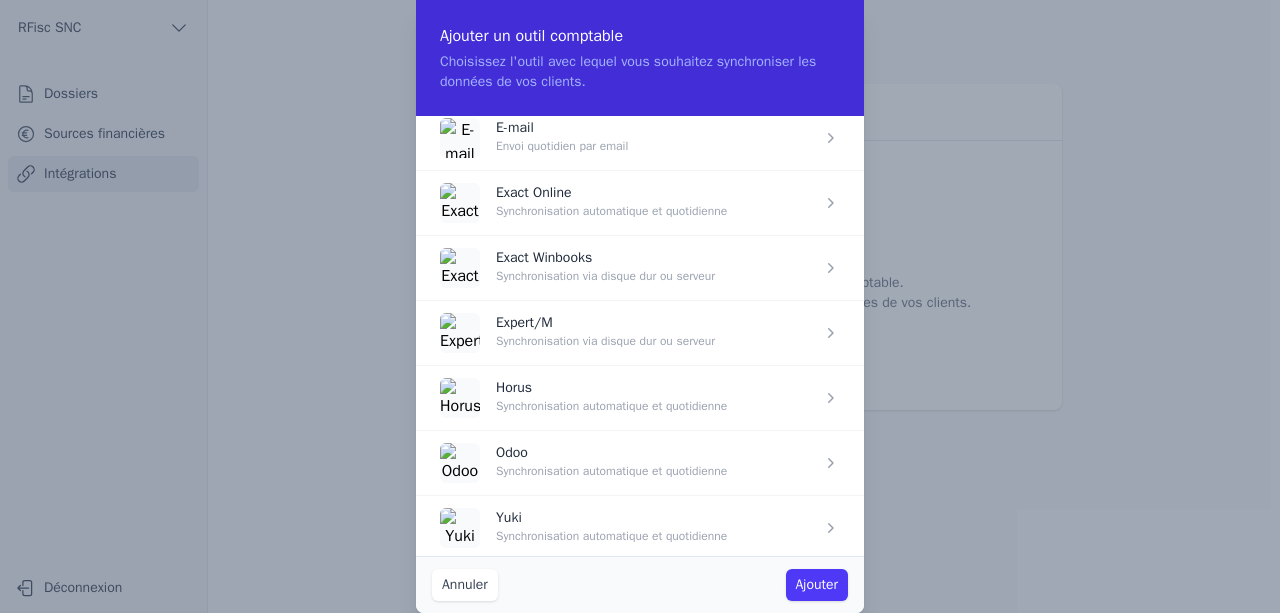 click at bounding box center [640, 397] 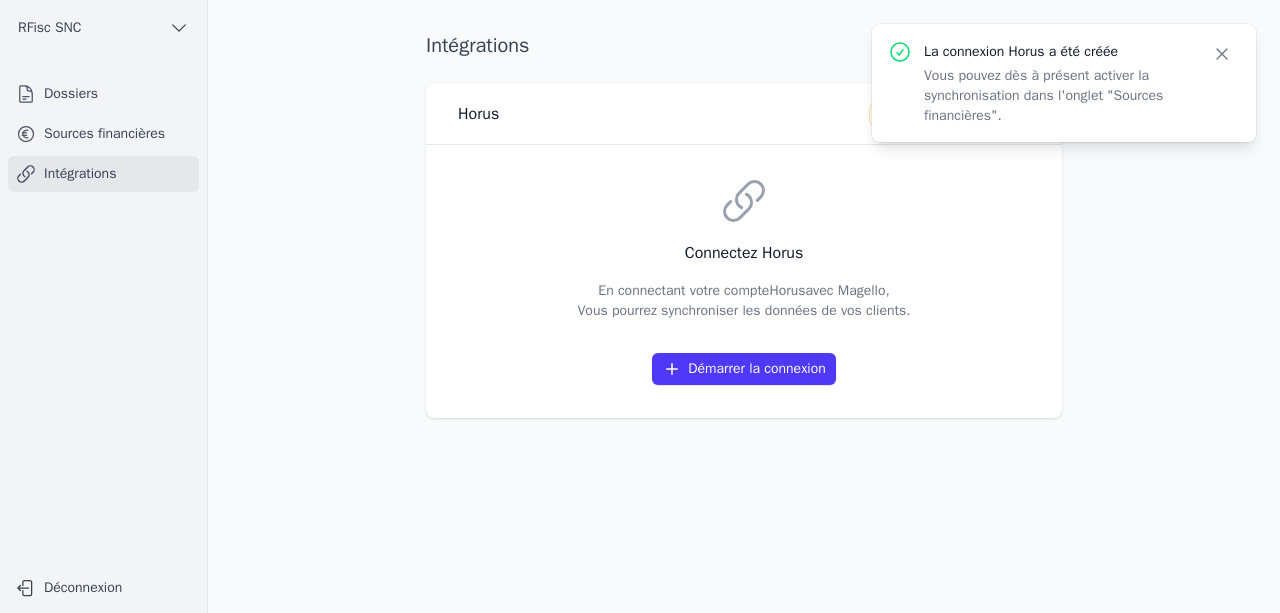 click on "Démarrer la connexion" at bounding box center (744, 369) 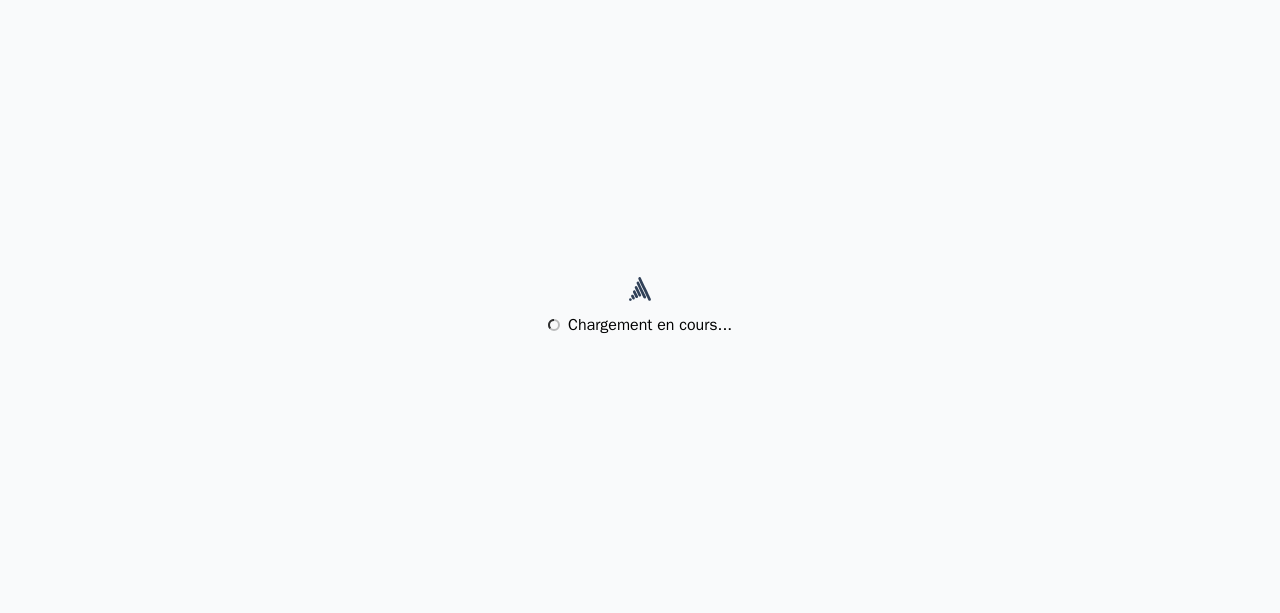 scroll, scrollTop: 0, scrollLeft: 0, axis: both 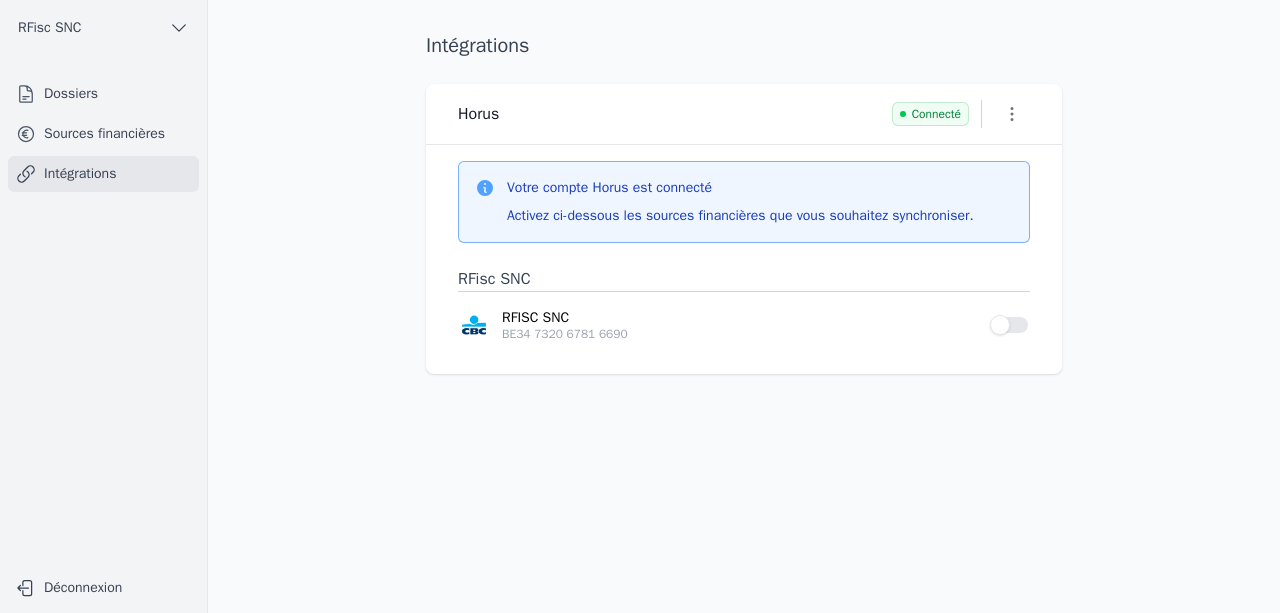 click on "BE34 7320 6781 6690" at bounding box center [740, 334] 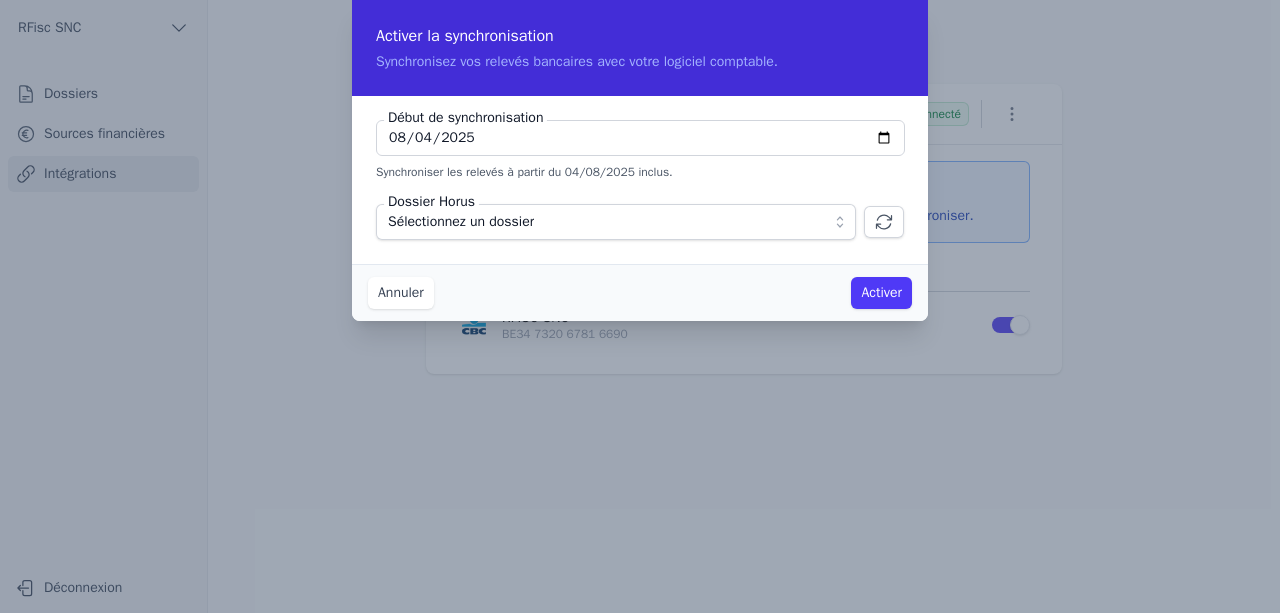 click on "2025-08-04" at bounding box center (640, 138) 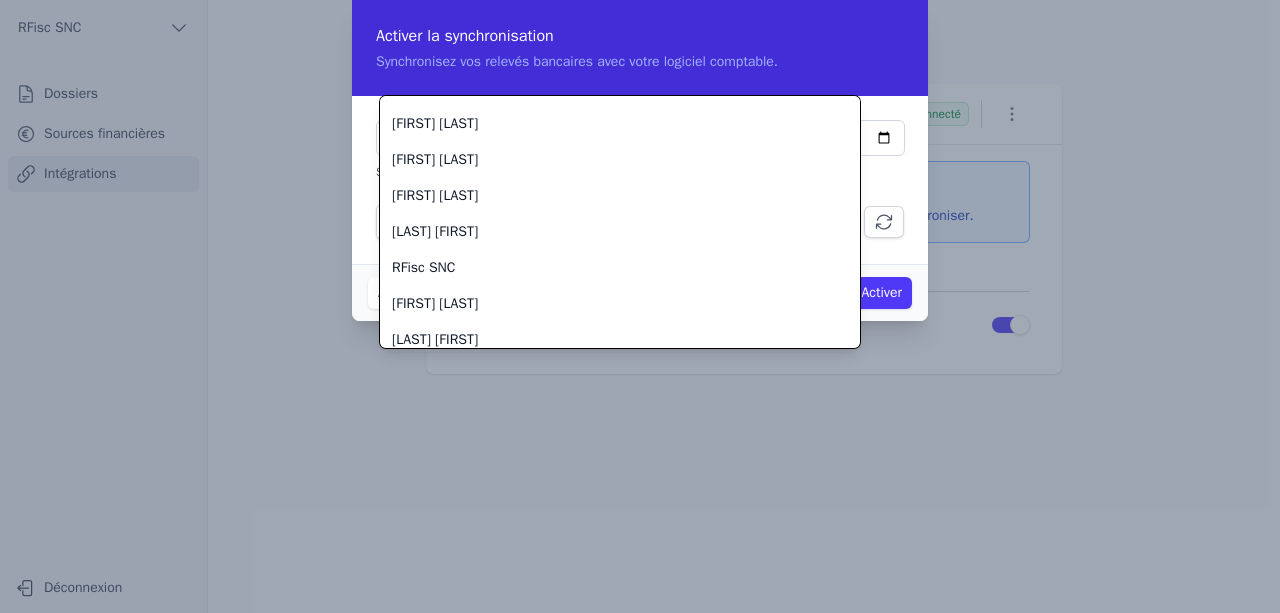 scroll, scrollTop: 2502, scrollLeft: 0, axis: vertical 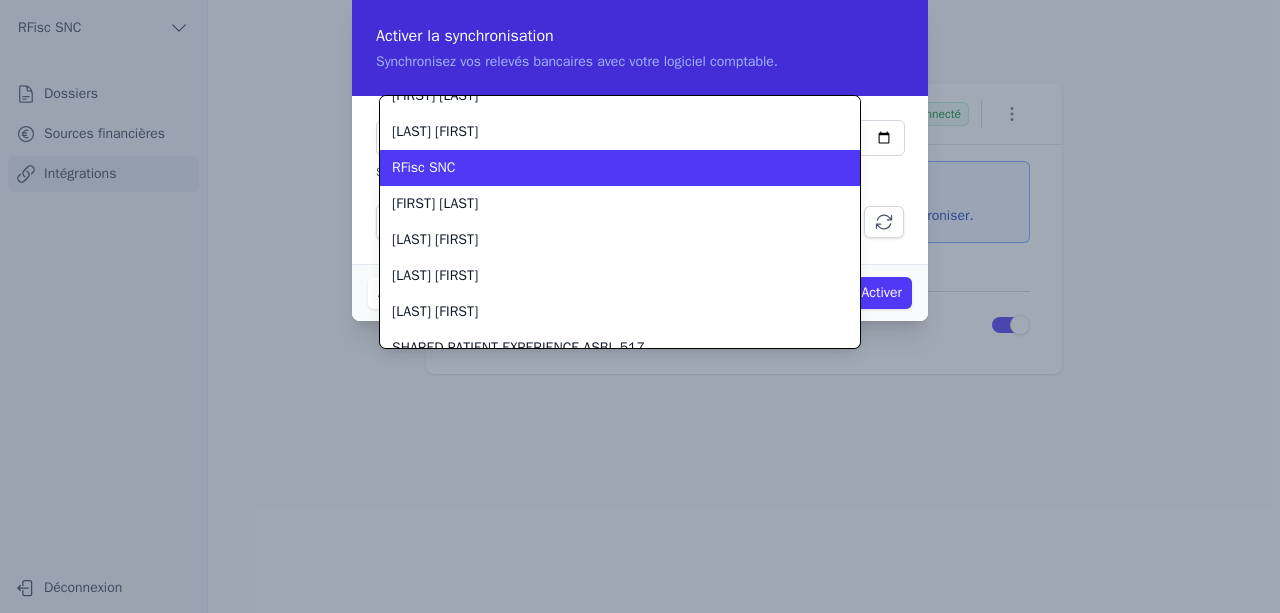 click on "RFisc SNC" at bounding box center (620, 168) 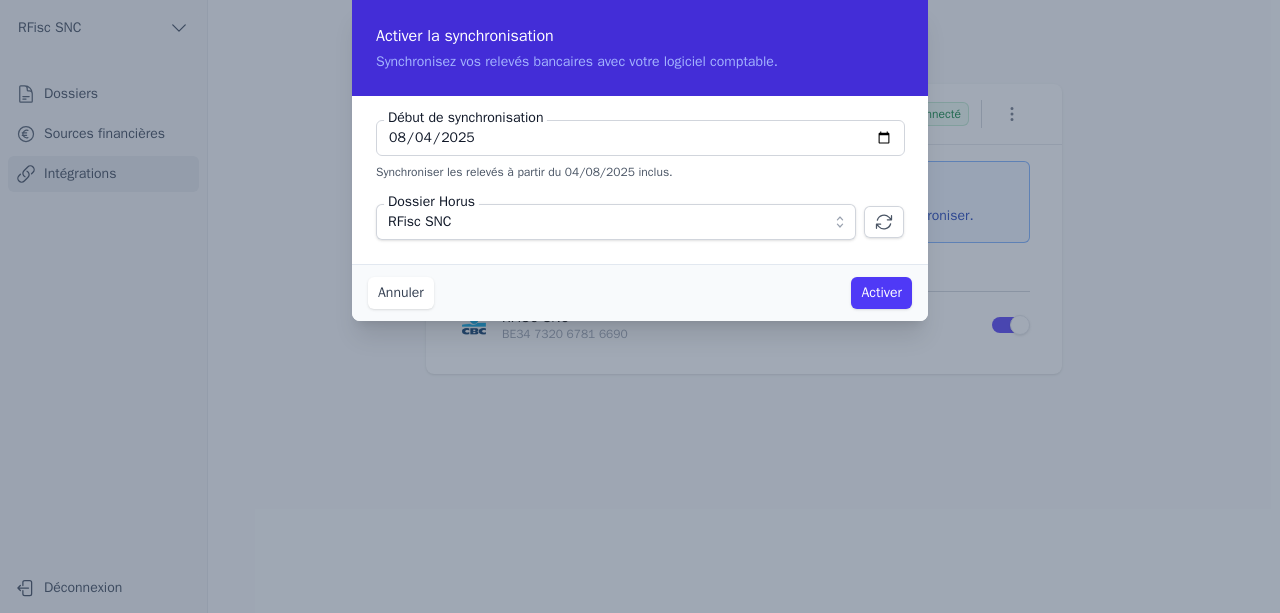 click on "Activer" at bounding box center [881, 293] 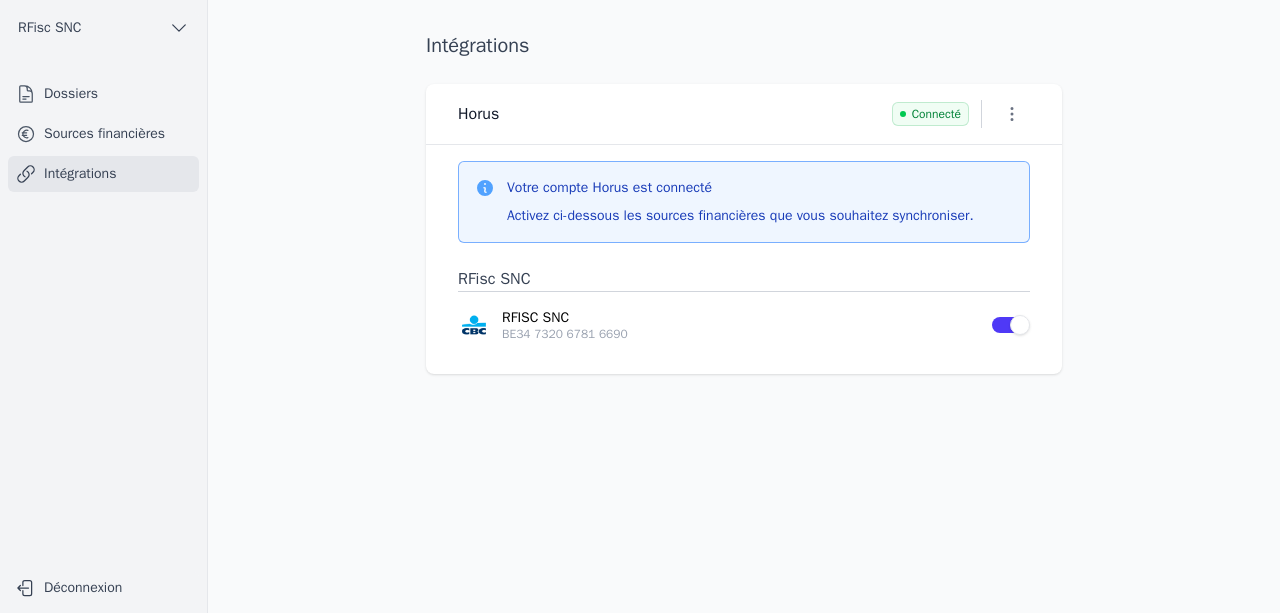click on "Use setting" at bounding box center [1010, 325] 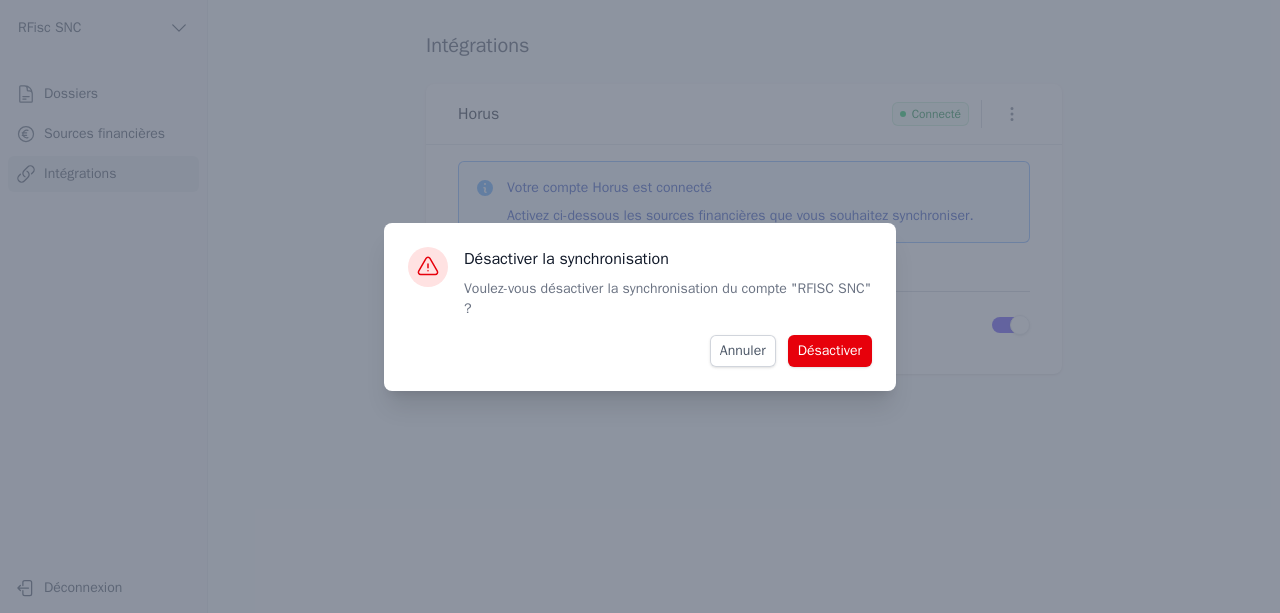 click on "Désactiver" at bounding box center [830, 351] 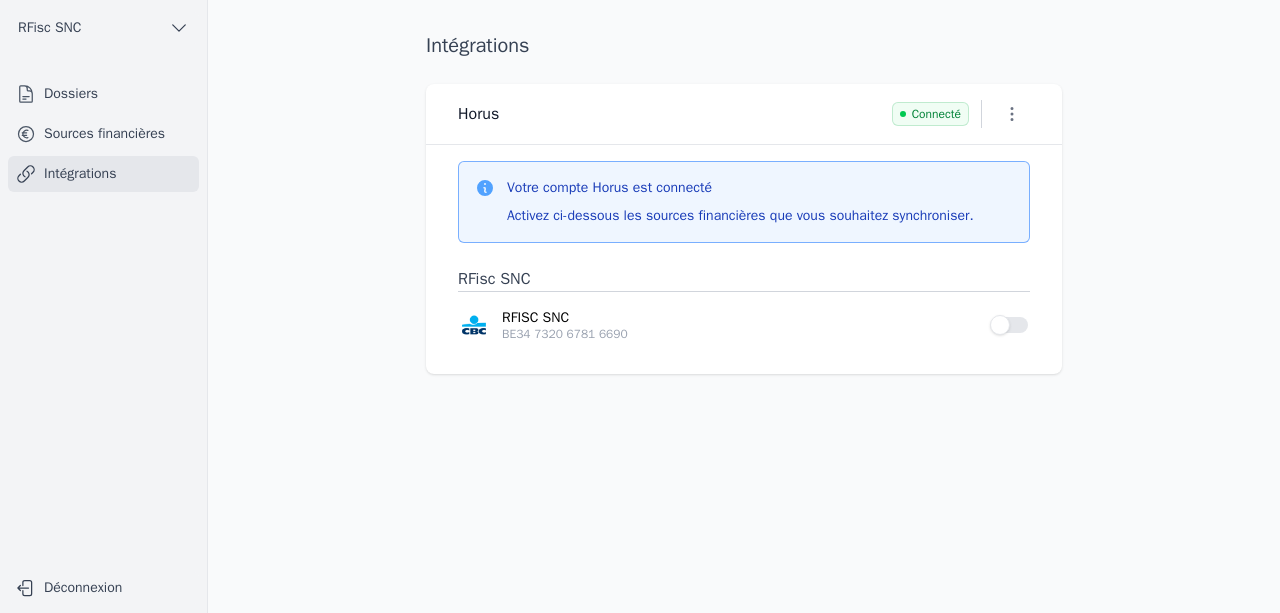 click on "Use setting" at bounding box center (1010, 325) 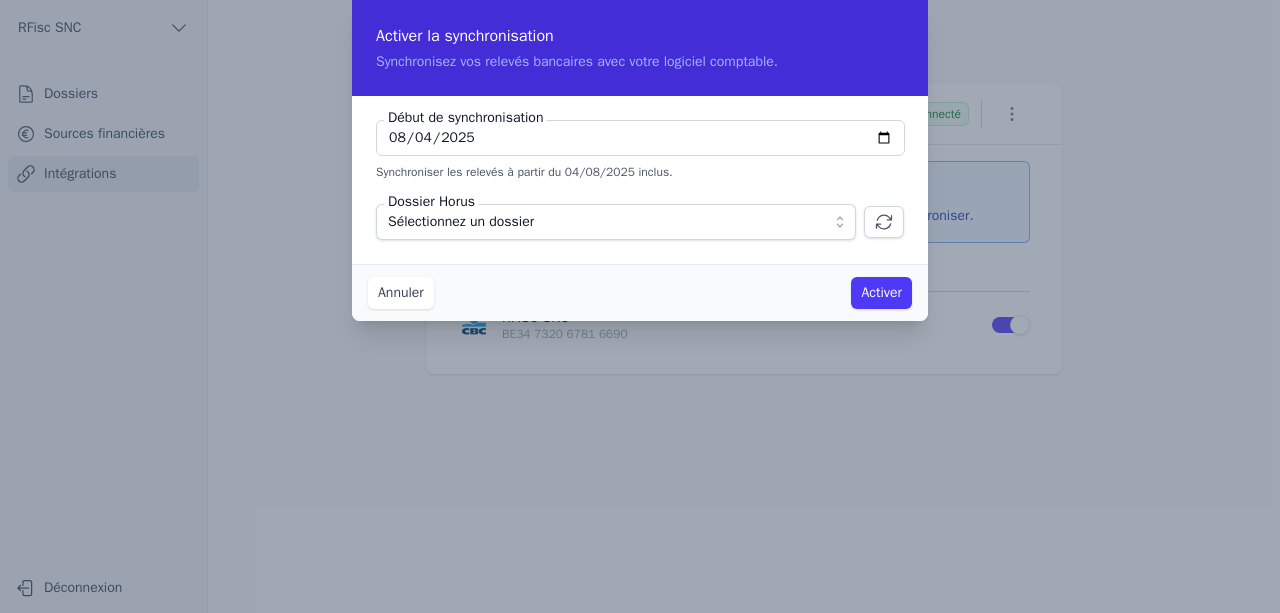 click on "2025-08-04" at bounding box center [640, 138] 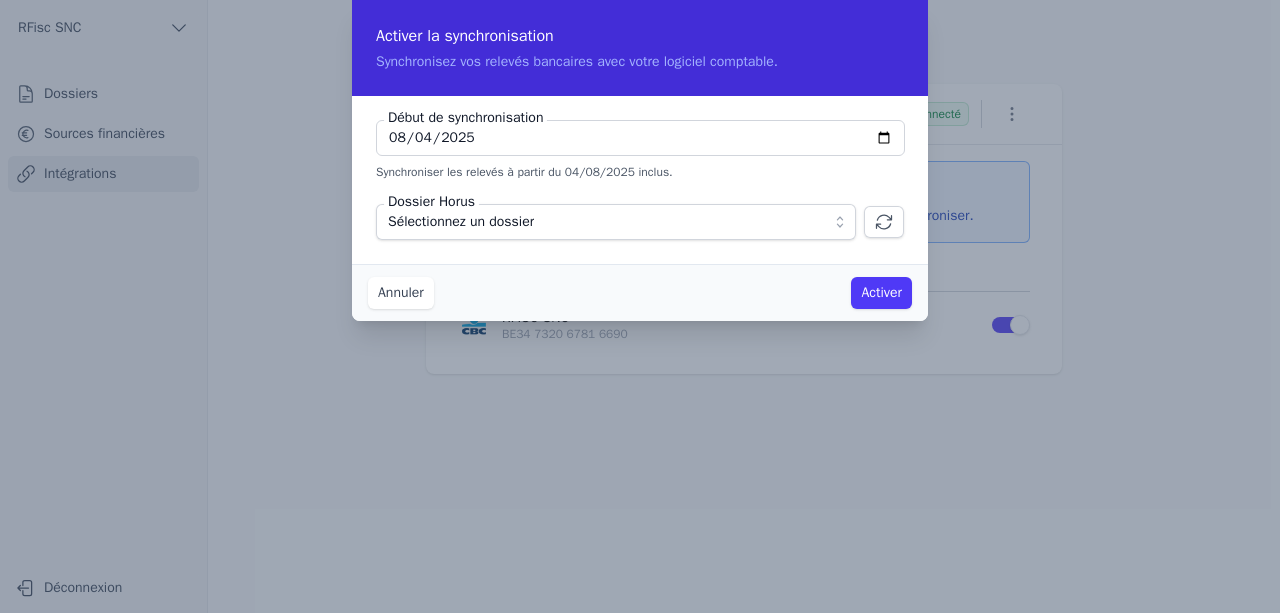 type on "2025-08-01" 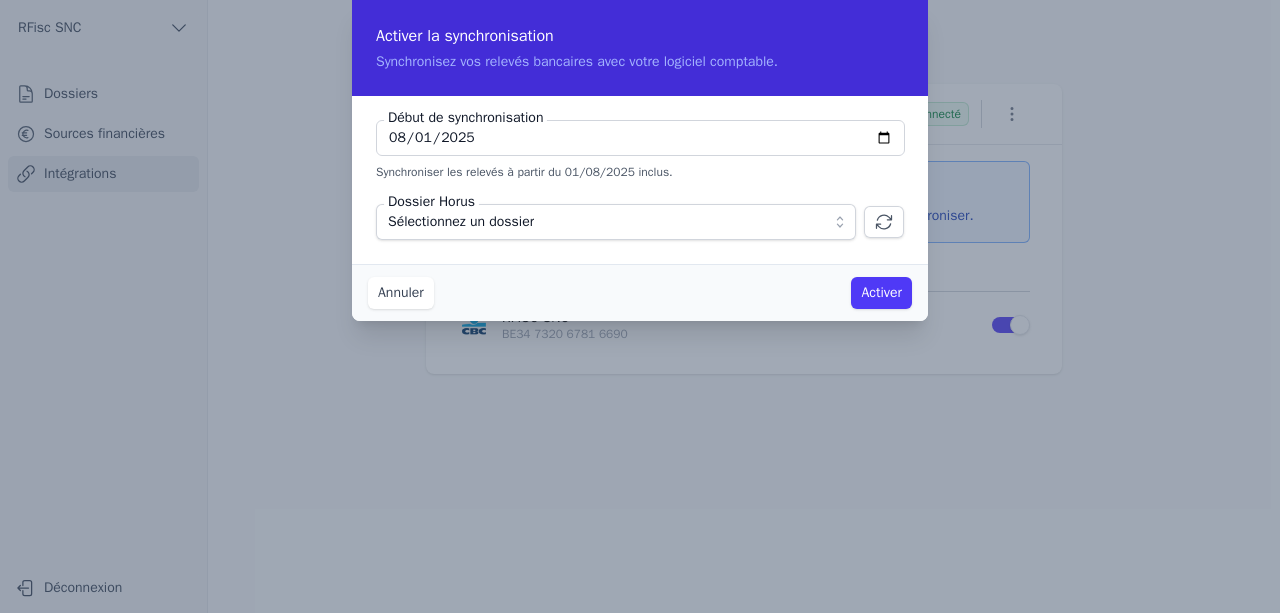 click on "Sélectionnez un dossier" at bounding box center [602, 222] 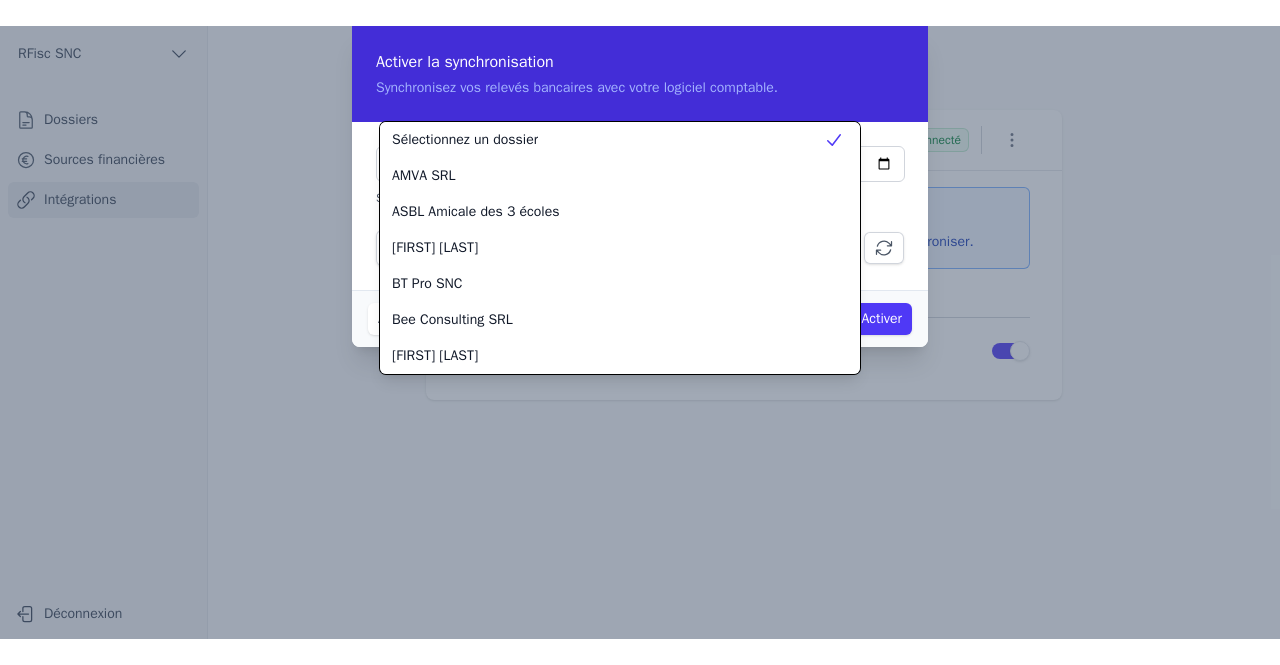 scroll, scrollTop: 2446, scrollLeft: 0, axis: vertical 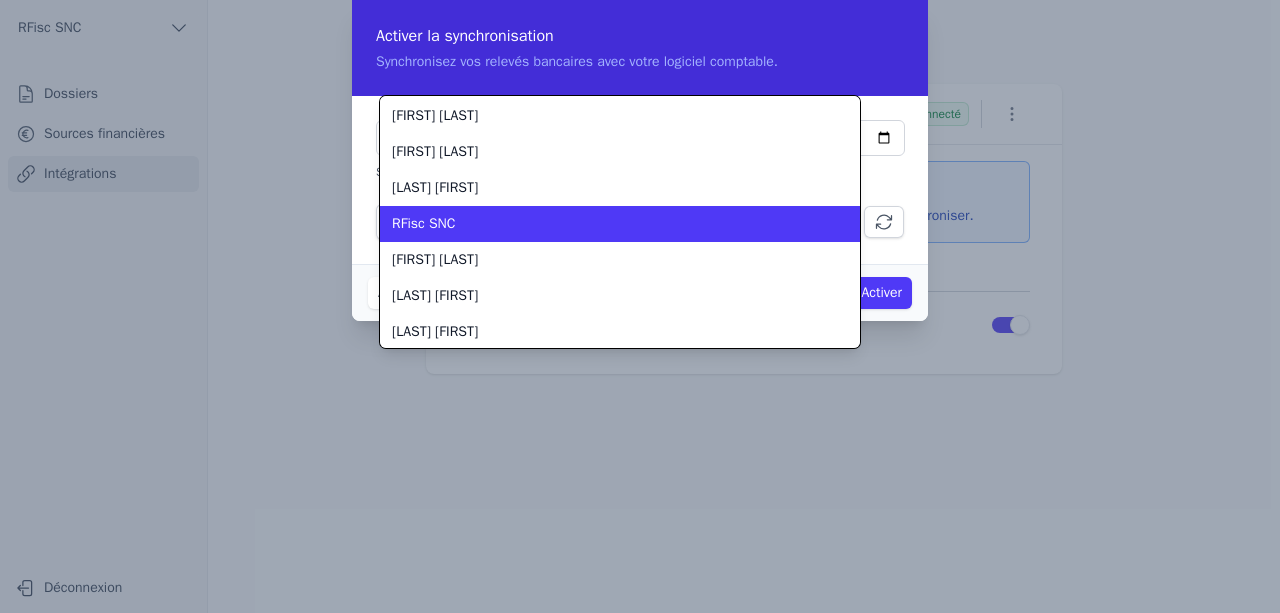 click on "RFisc SNC" at bounding box center (608, 224) 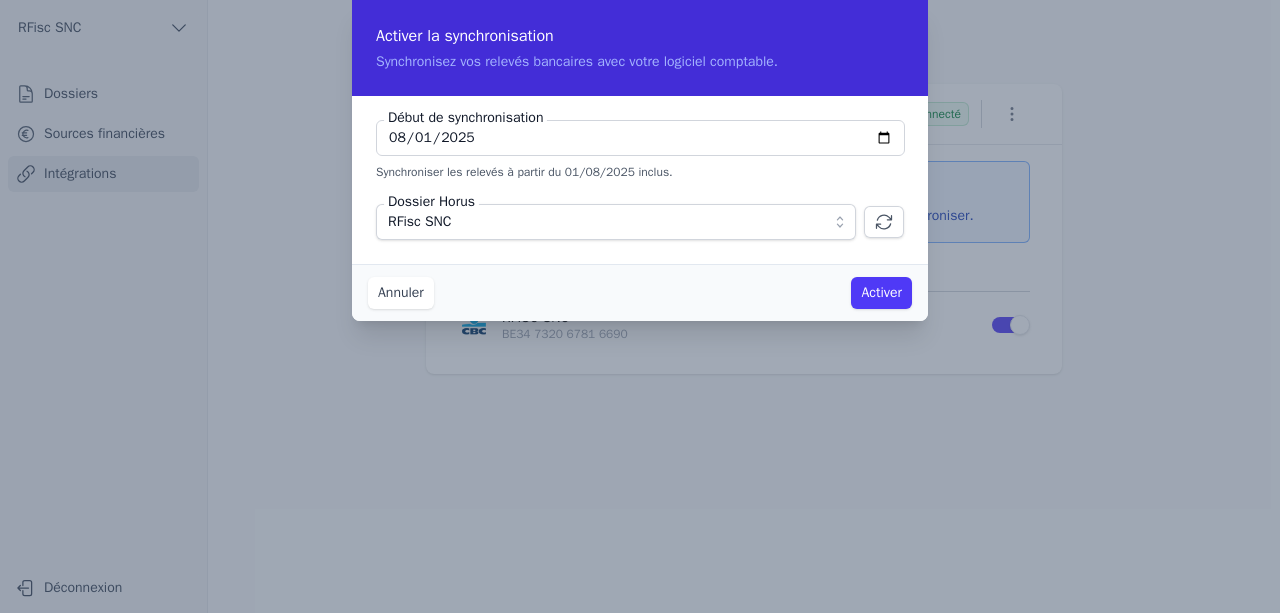 click on "Activer" at bounding box center (881, 293) 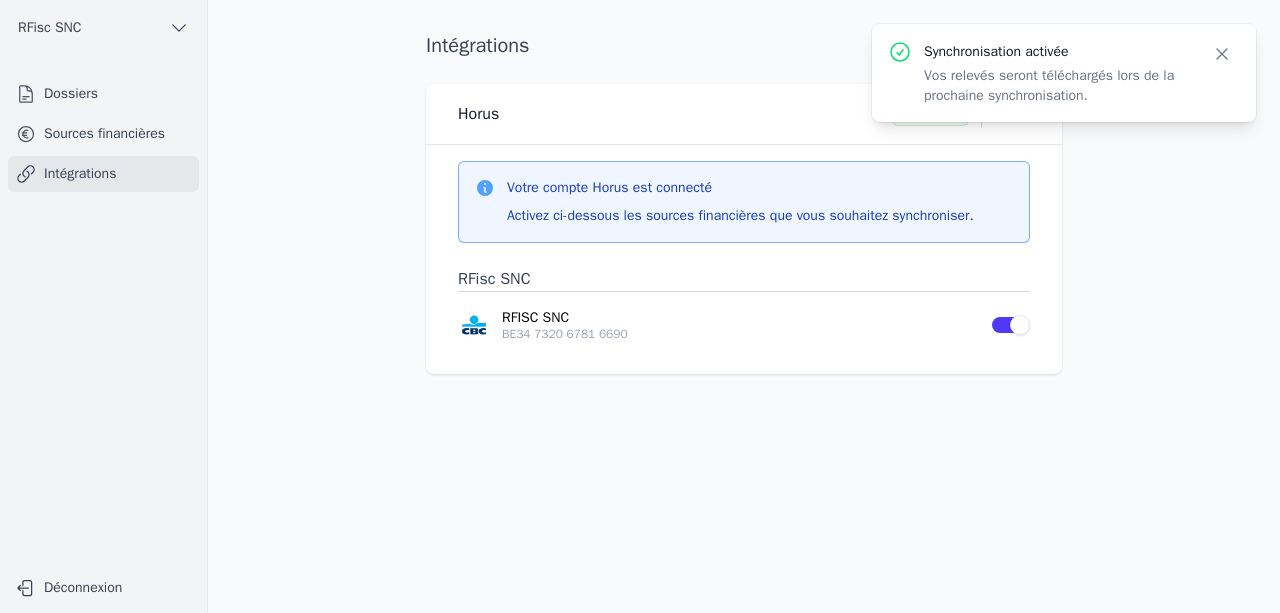 click on "Sources financières" at bounding box center (103, 134) 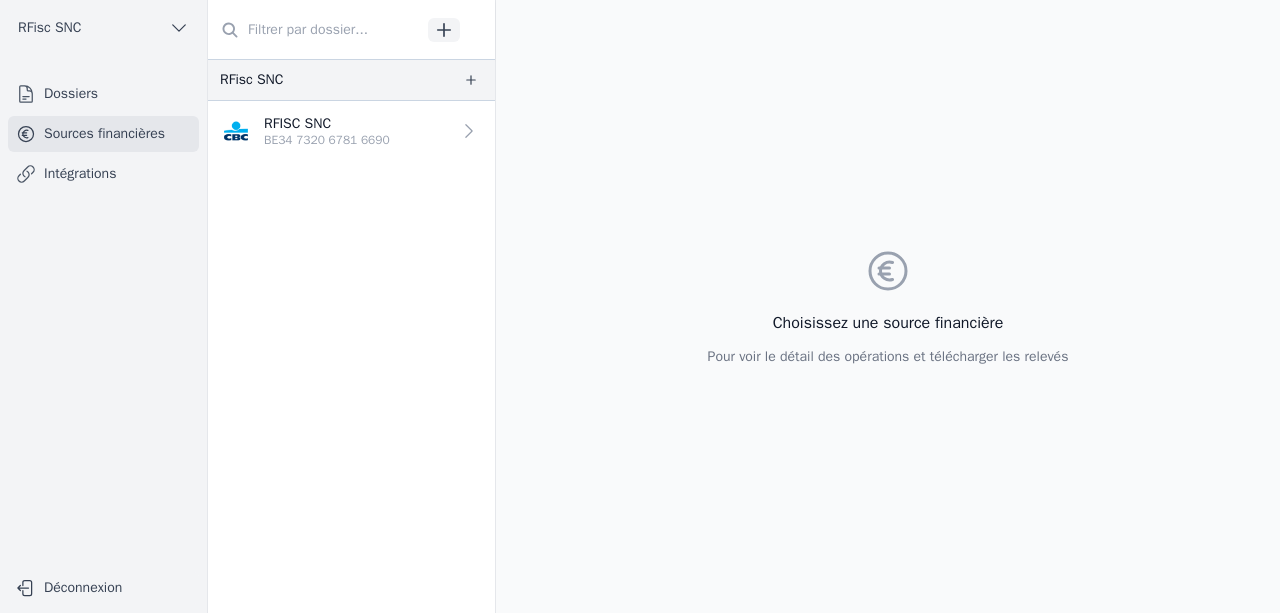 click on "RFISC SNC
BE34 7320 6781 6690" at bounding box center (351, 131) 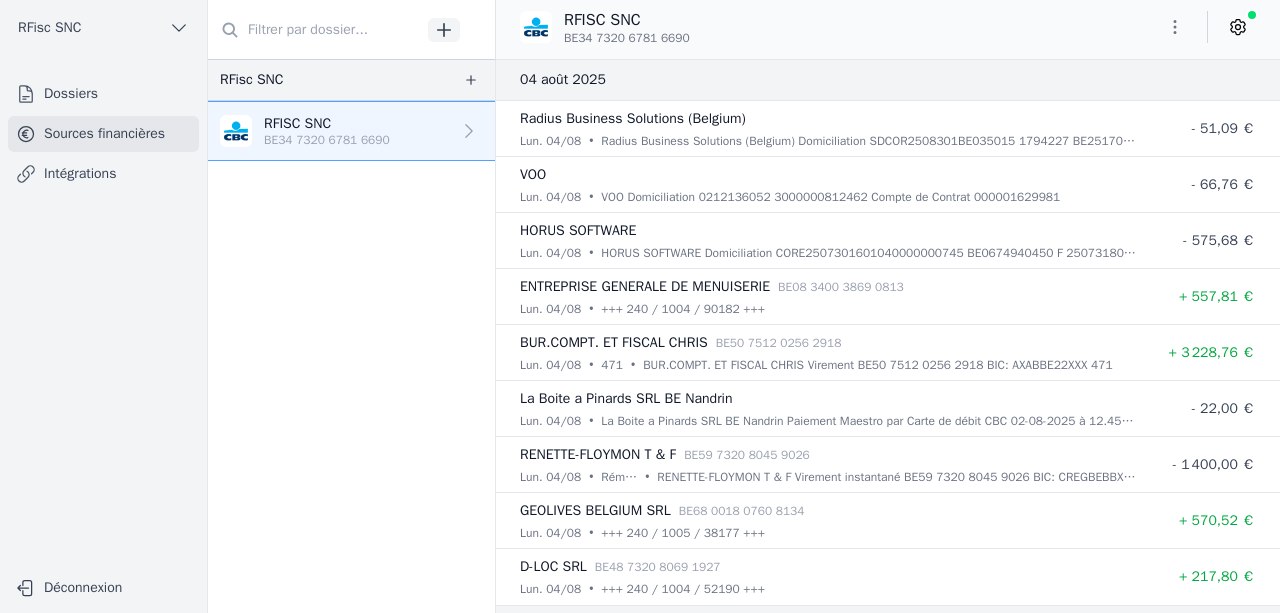 click at bounding box center [1238, 27] 